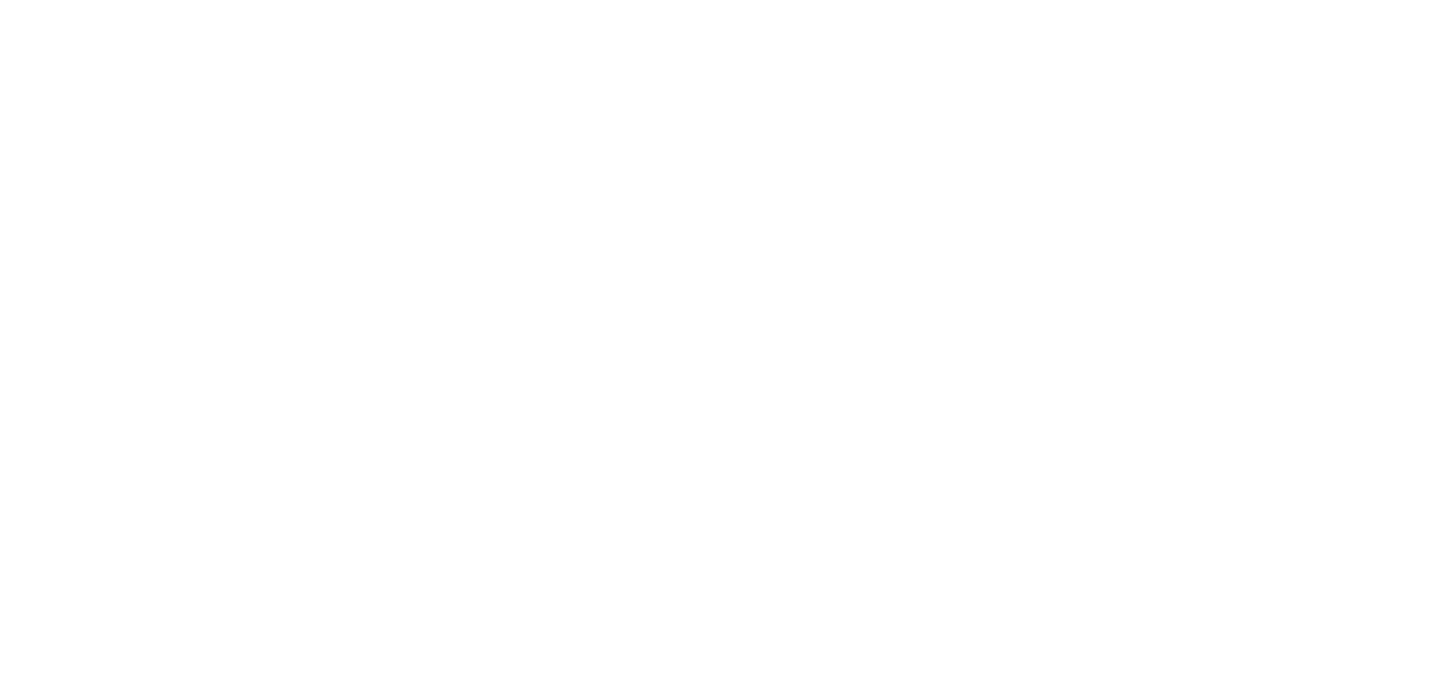 scroll, scrollTop: 0, scrollLeft: 0, axis: both 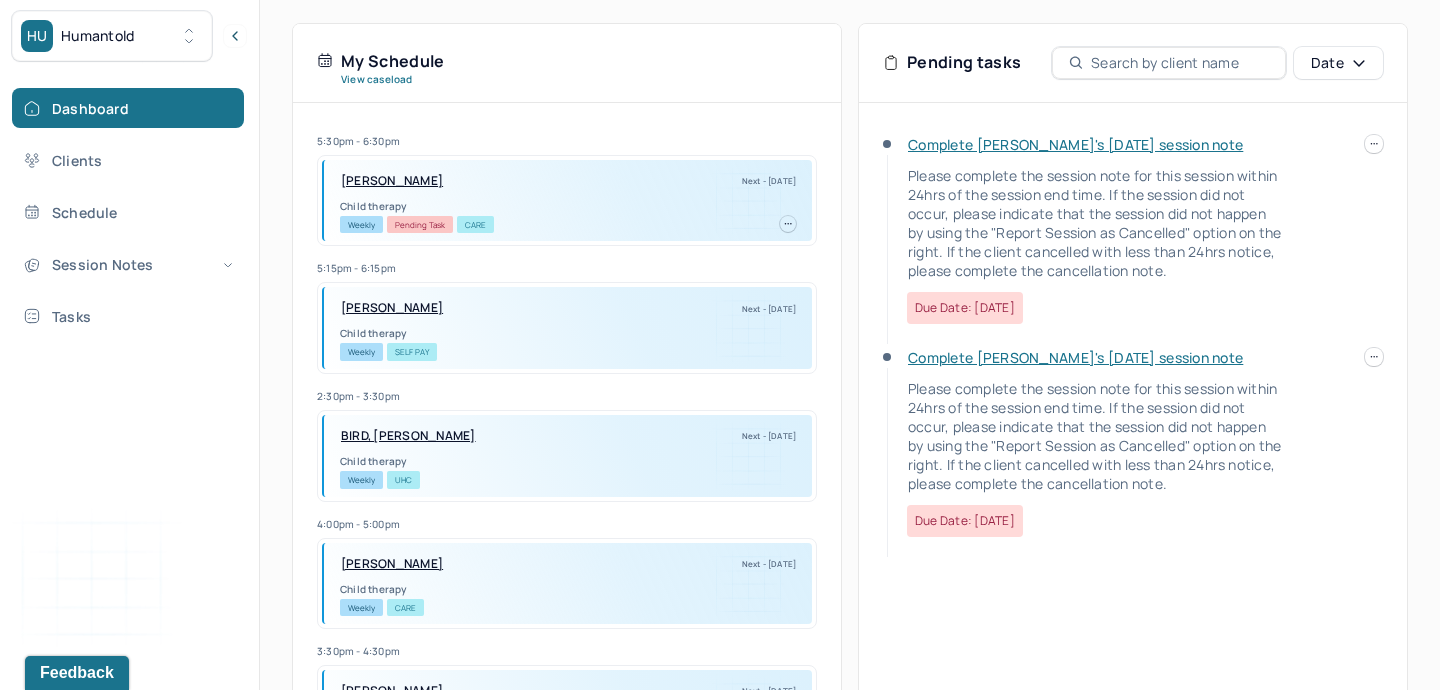 click on "Complete [PERSON_NAME]'s [DATE] session note" at bounding box center (1075, 144) 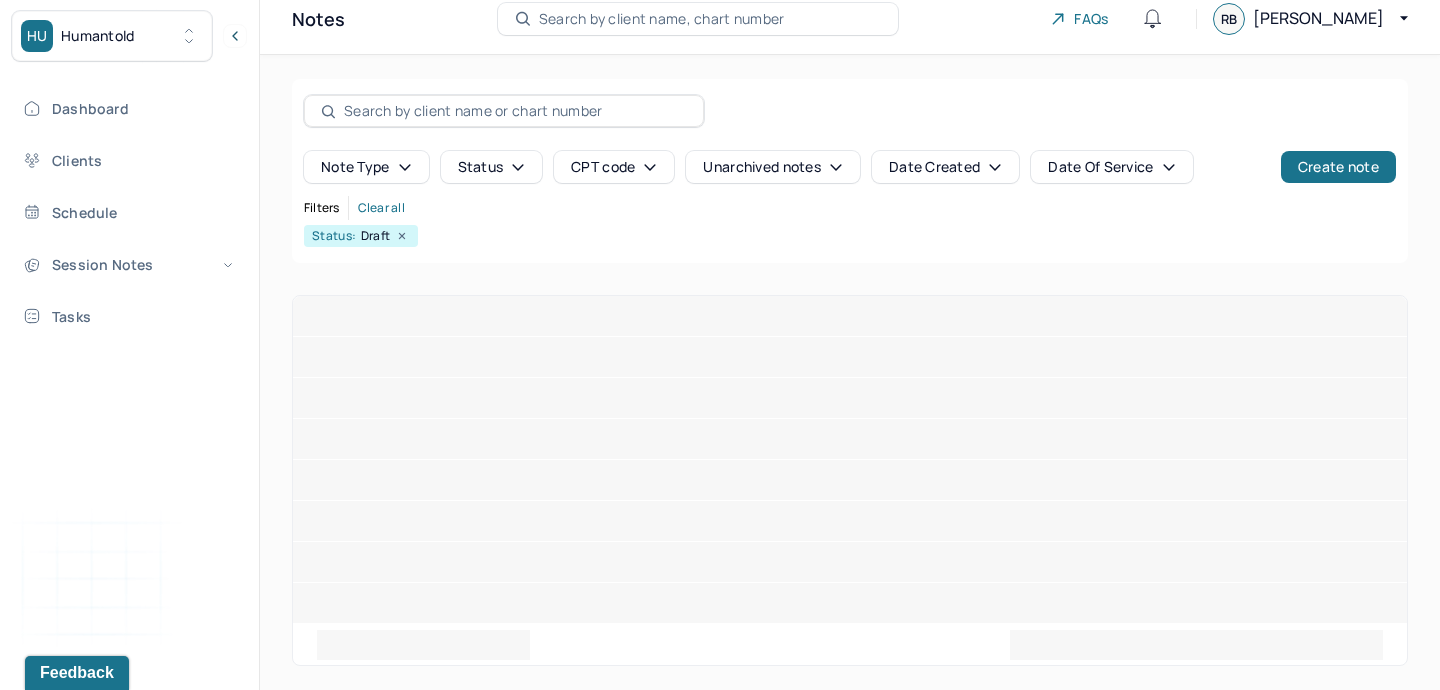 scroll, scrollTop: 0, scrollLeft: 0, axis: both 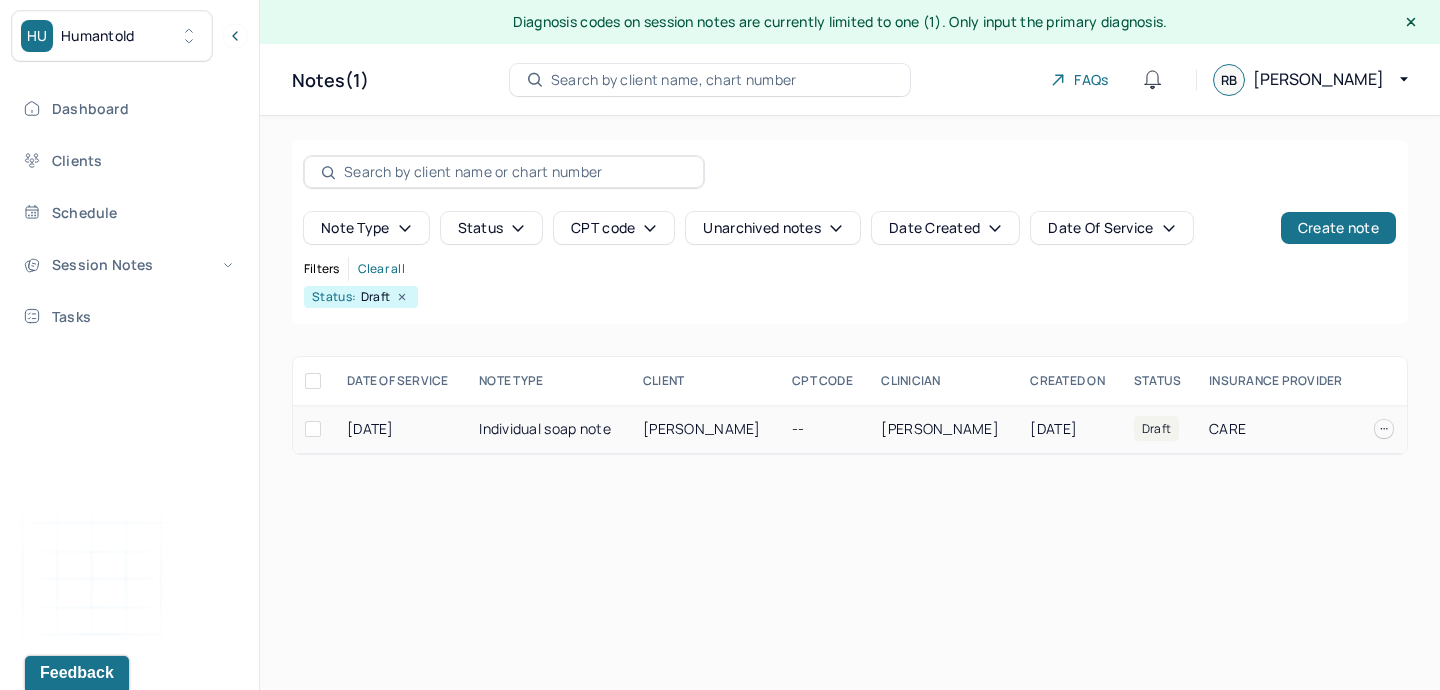 click on "[PERSON_NAME]" at bounding box center [705, 429] 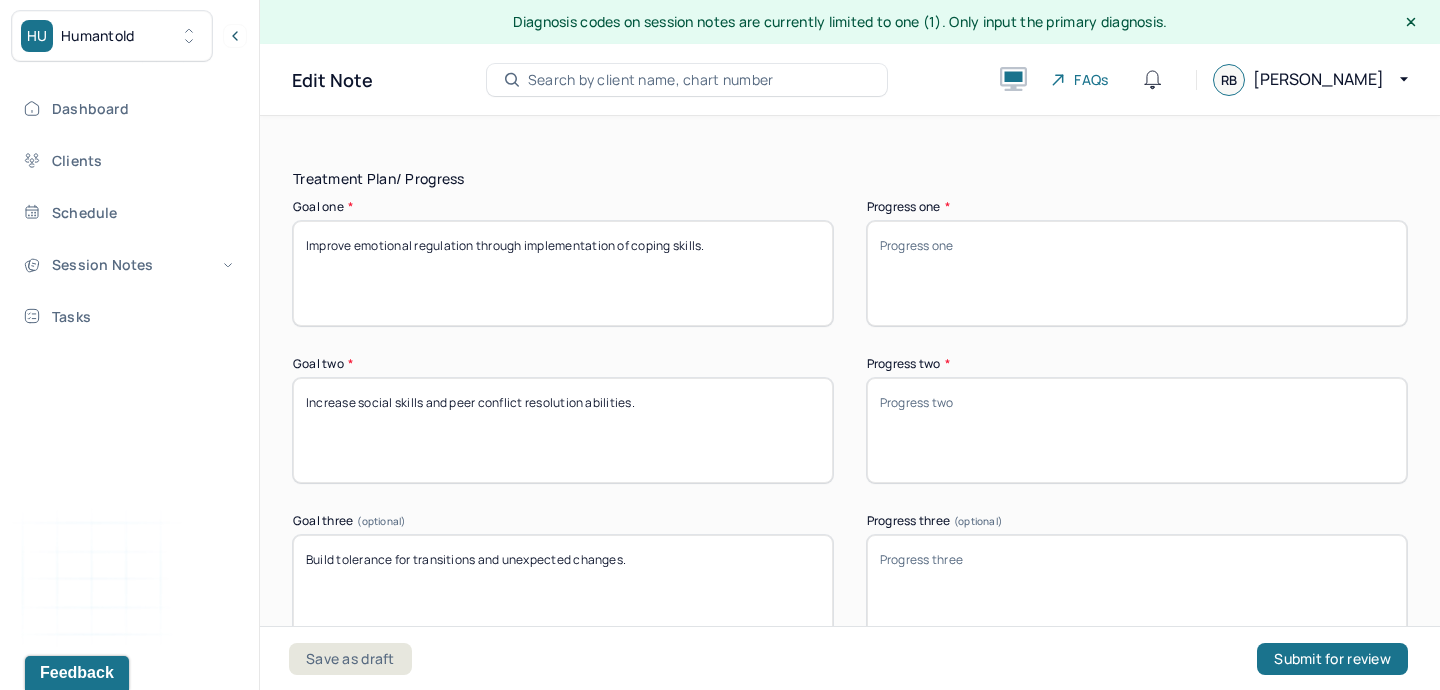 scroll, scrollTop: 3407, scrollLeft: 0, axis: vertical 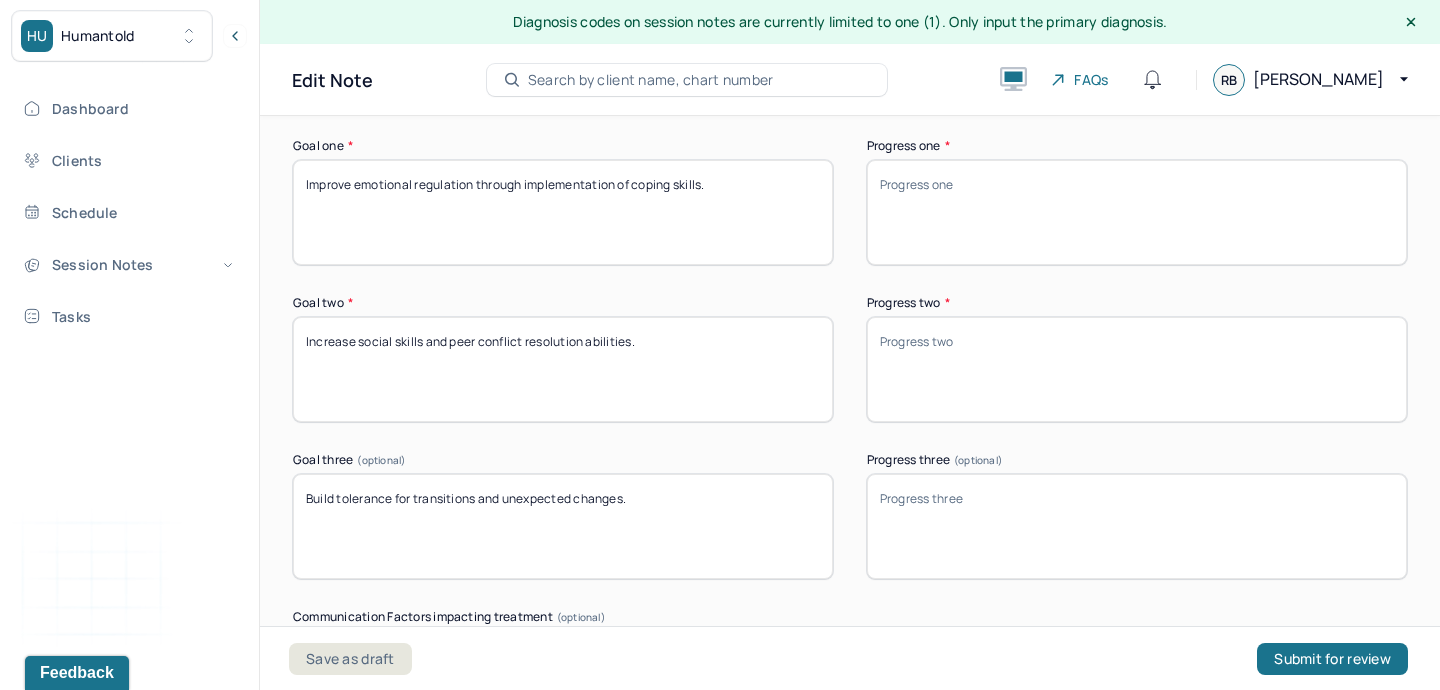 click on "Improve emotional regulation through implementation of coping skills." at bounding box center (563, 212) 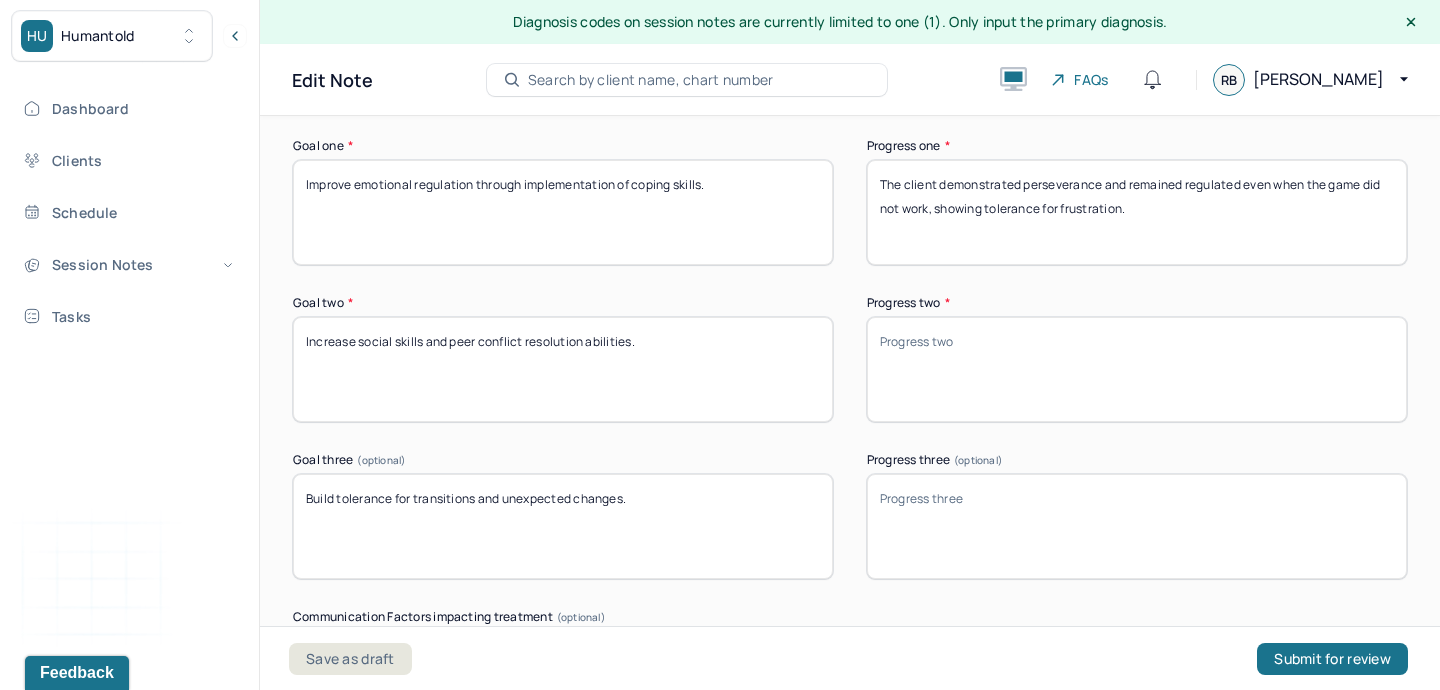 type on "The client demonstrated perseverance and remained regulated even when the game did not work, showing tolerance for frustration." 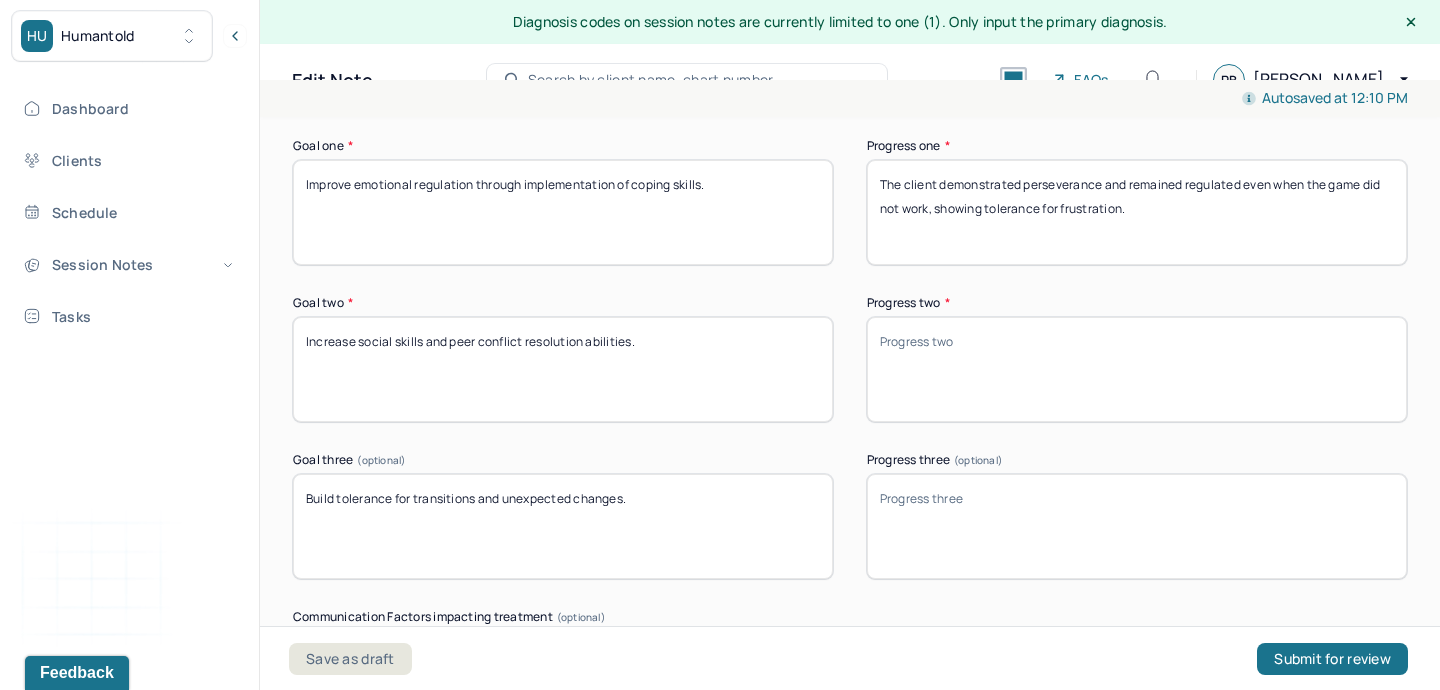 click on "Progress two *" at bounding box center (1137, 369) 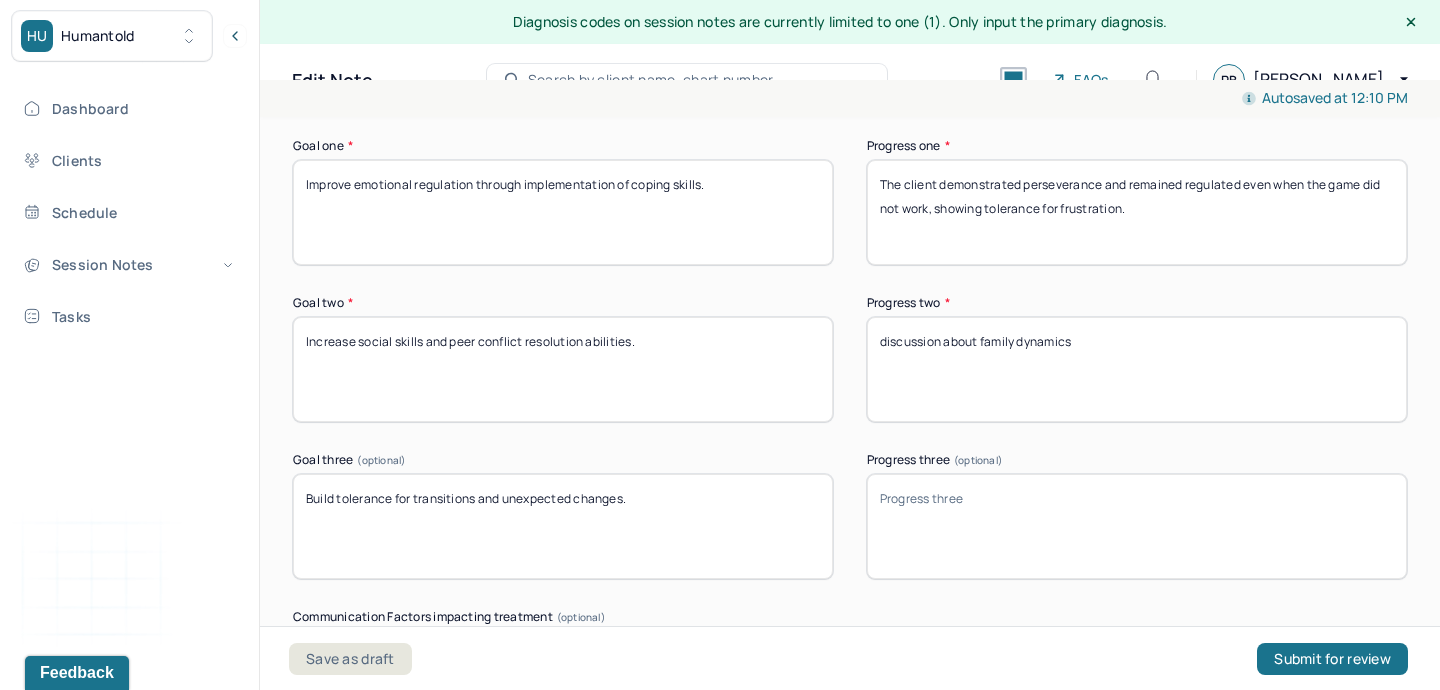 click on "discussion about family dynamics" at bounding box center [1137, 369] 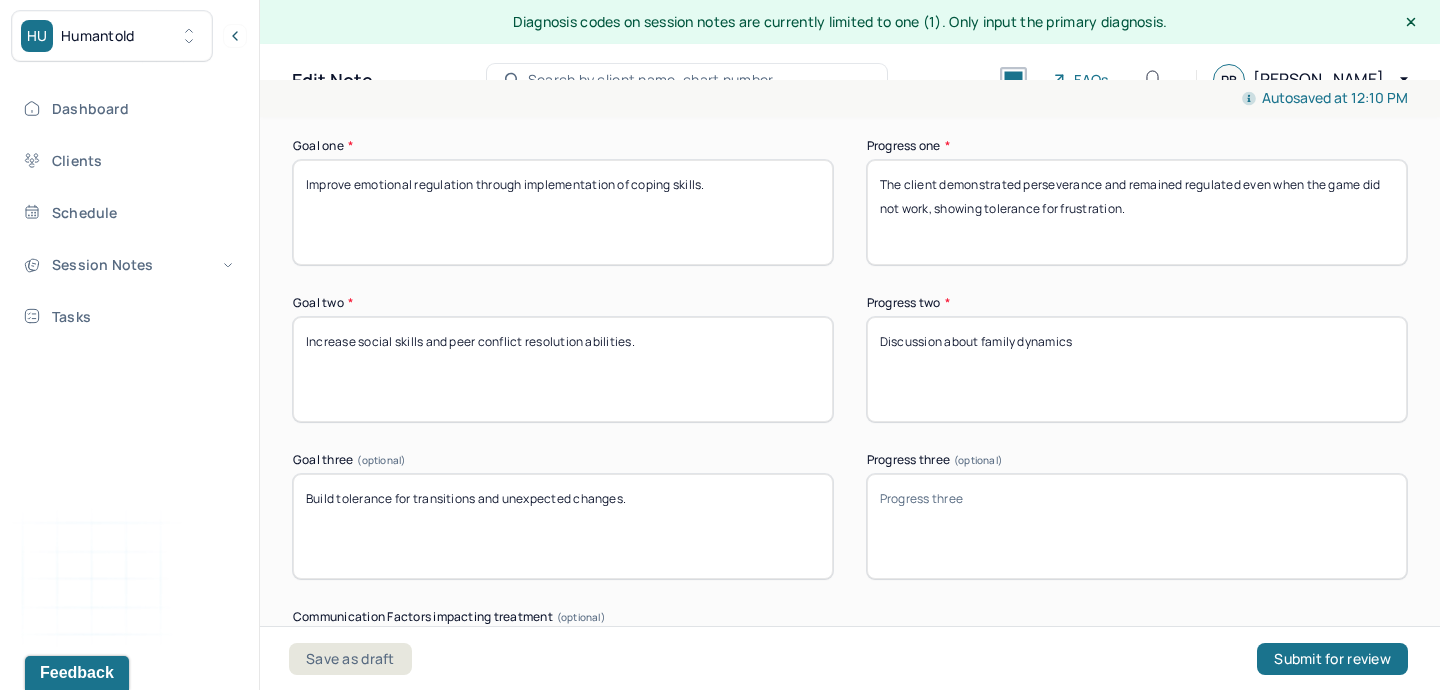 click on "Discussion about family dynamics" at bounding box center (1137, 369) 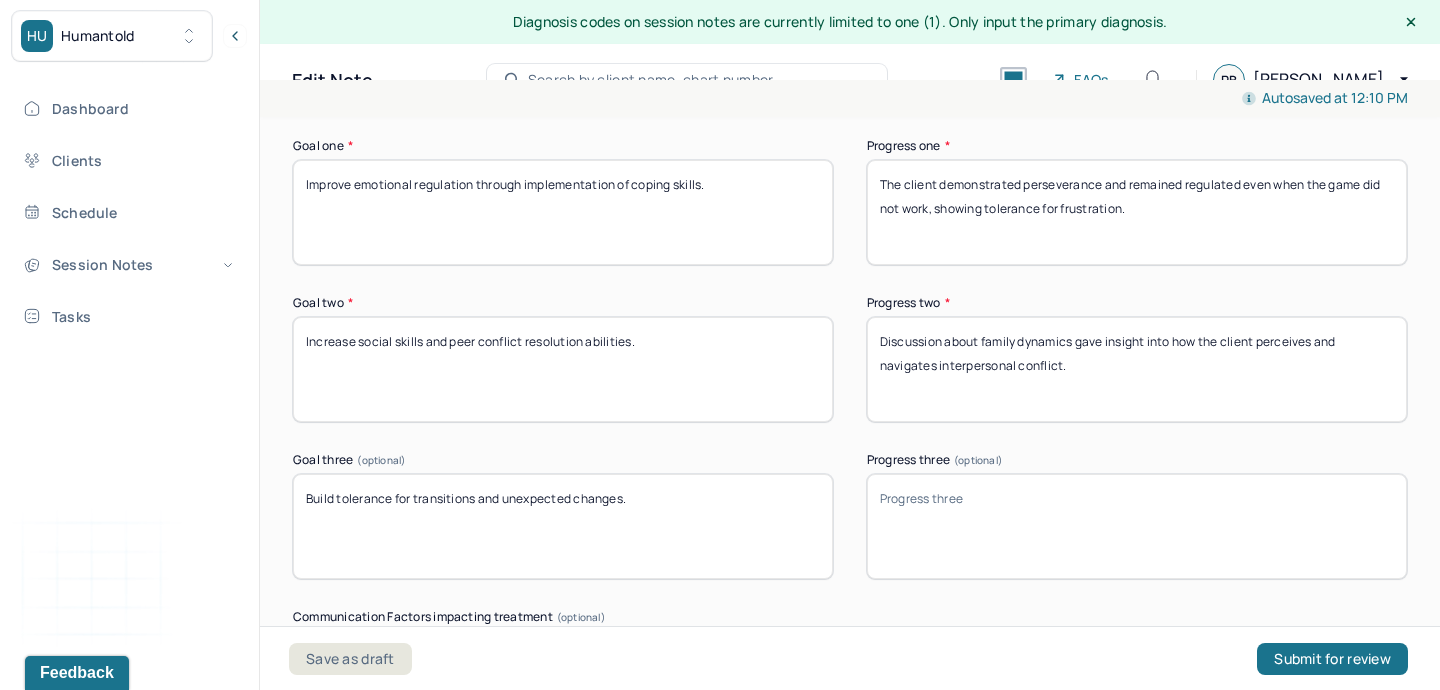 type on "Discussion about family dynamics gave insight into how the client perceives and navigates interpersonal conflict." 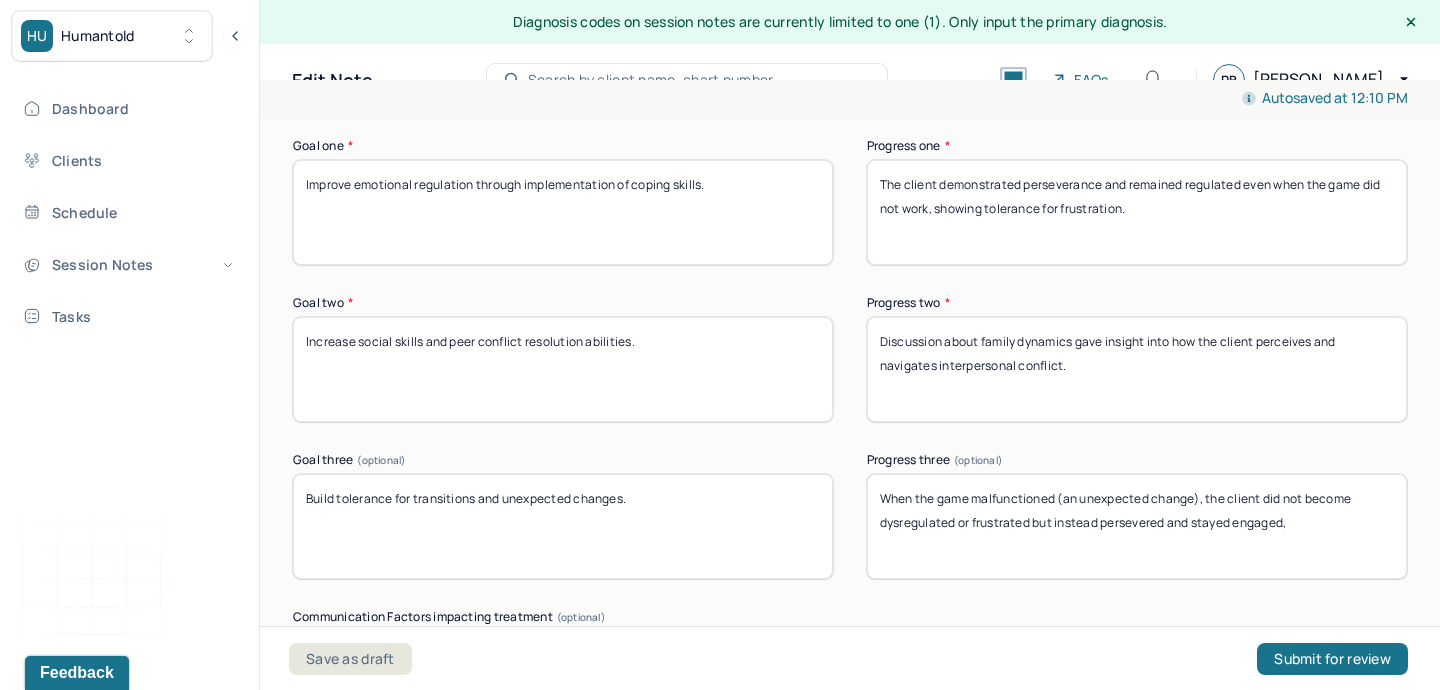 drag, startPoint x: 1060, startPoint y: 487, endPoint x: 1201, endPoint y: 490, distance: 141.0319 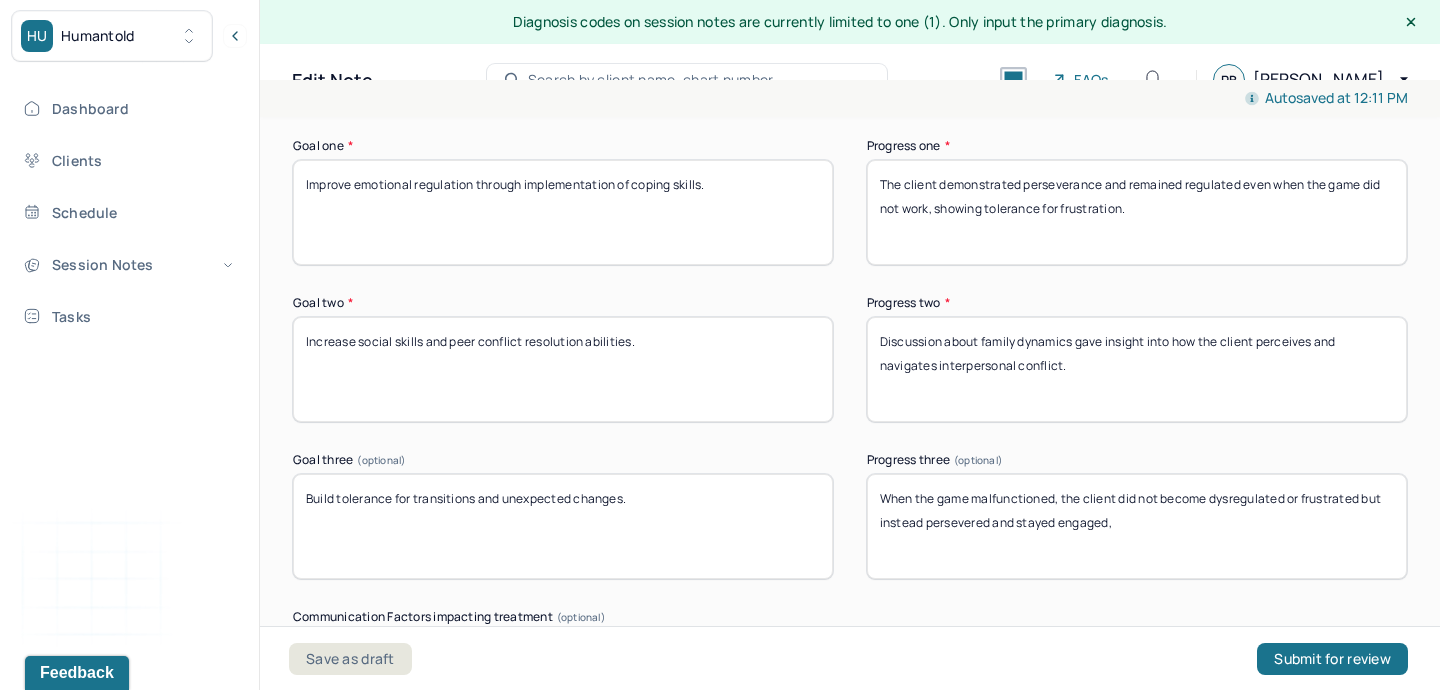 click on "When the game malfunctioned (an unexpected change), the client did not become dysregulated or frustrated but instead persevered and stayed engaged," at bounding box center (1137, 526) 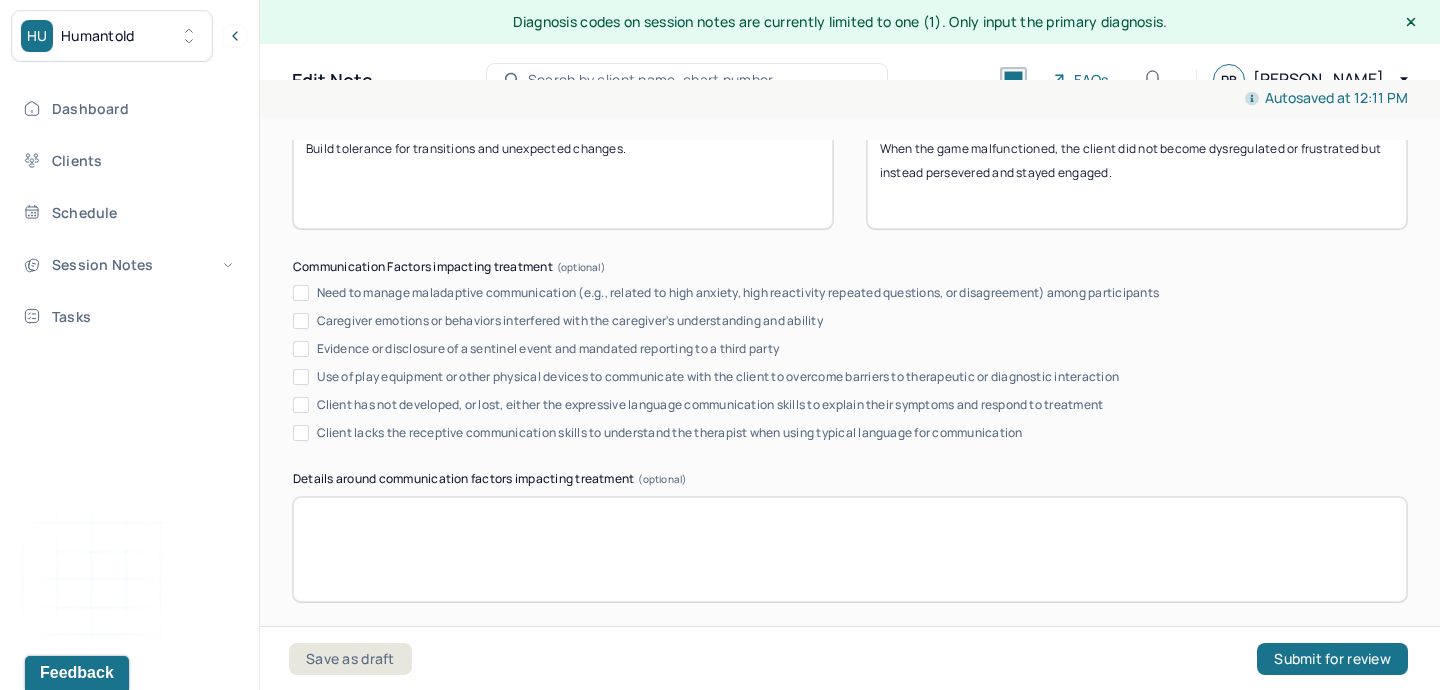 scroll, scrollTop: 3969, scrollLeft: 0, axis: vertical 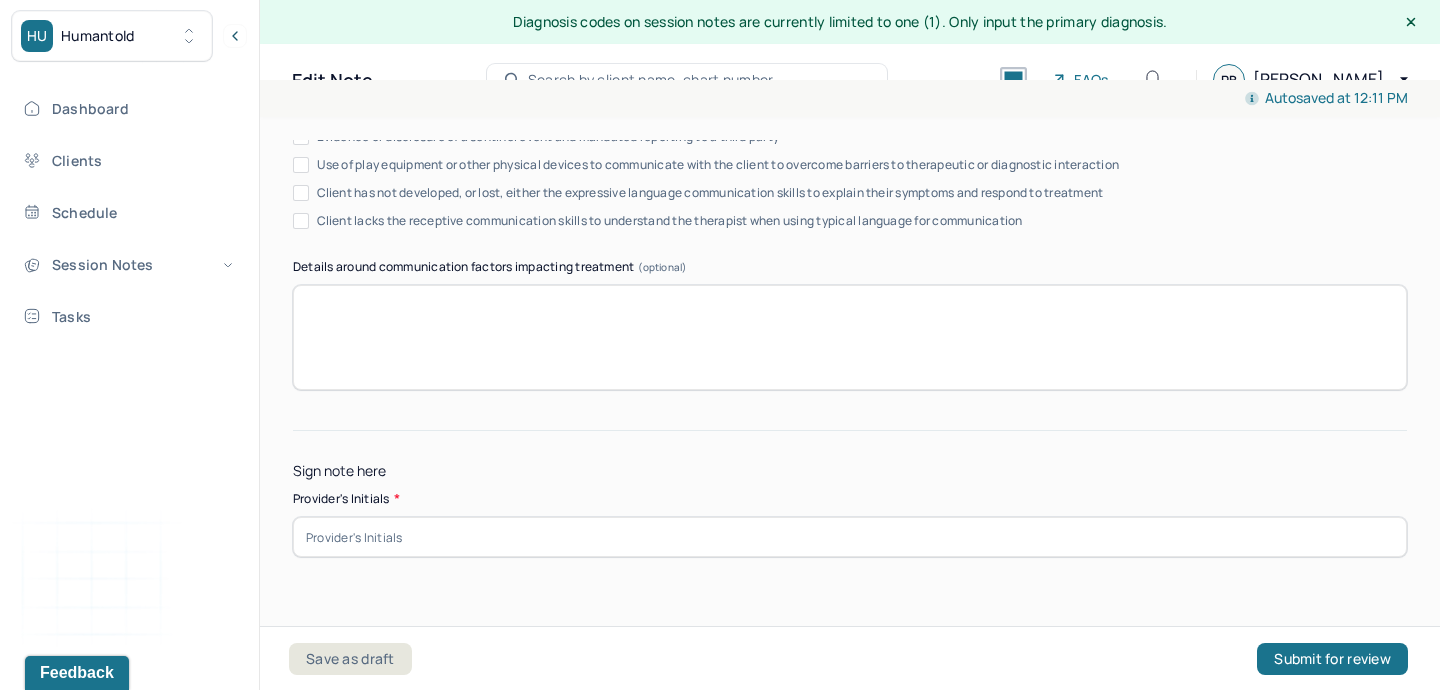 type on "When the game malfunctioned, the client did not become dysregulated or frustrated but instead persevered and stayed engaged." 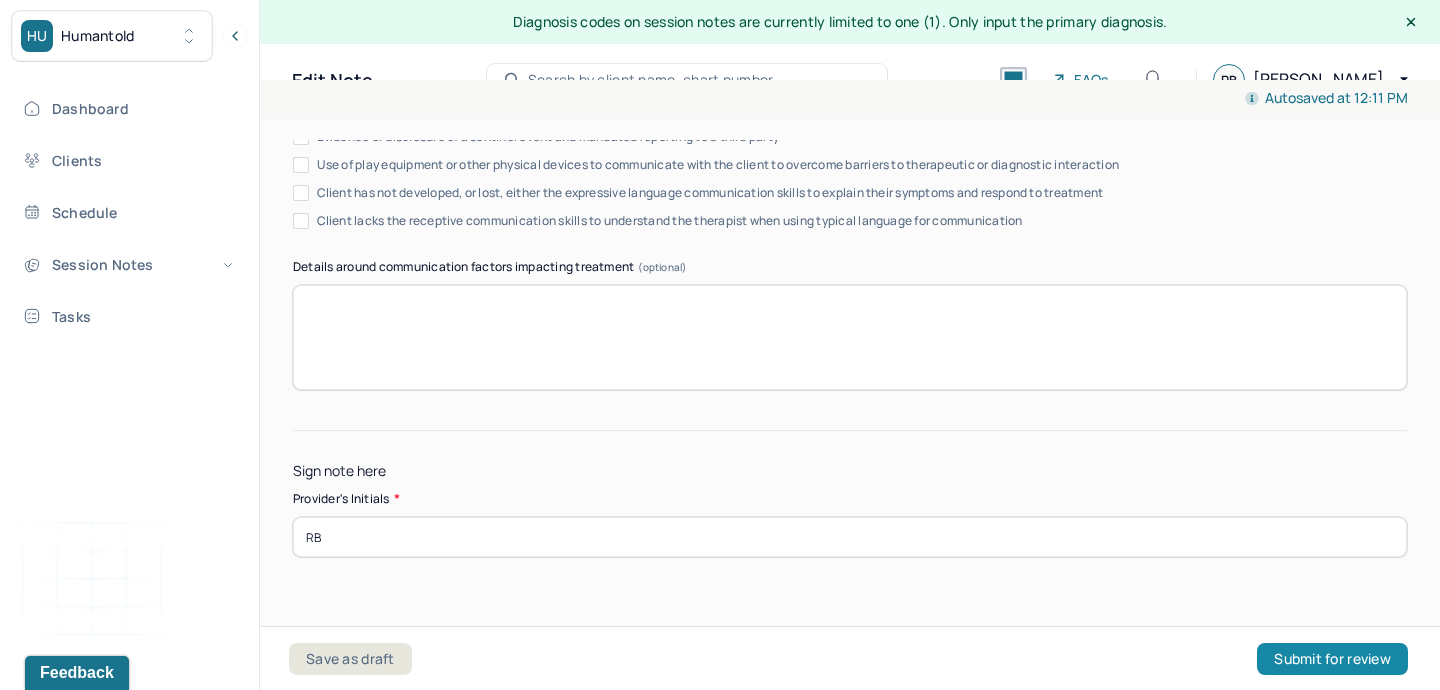 type on "RB" 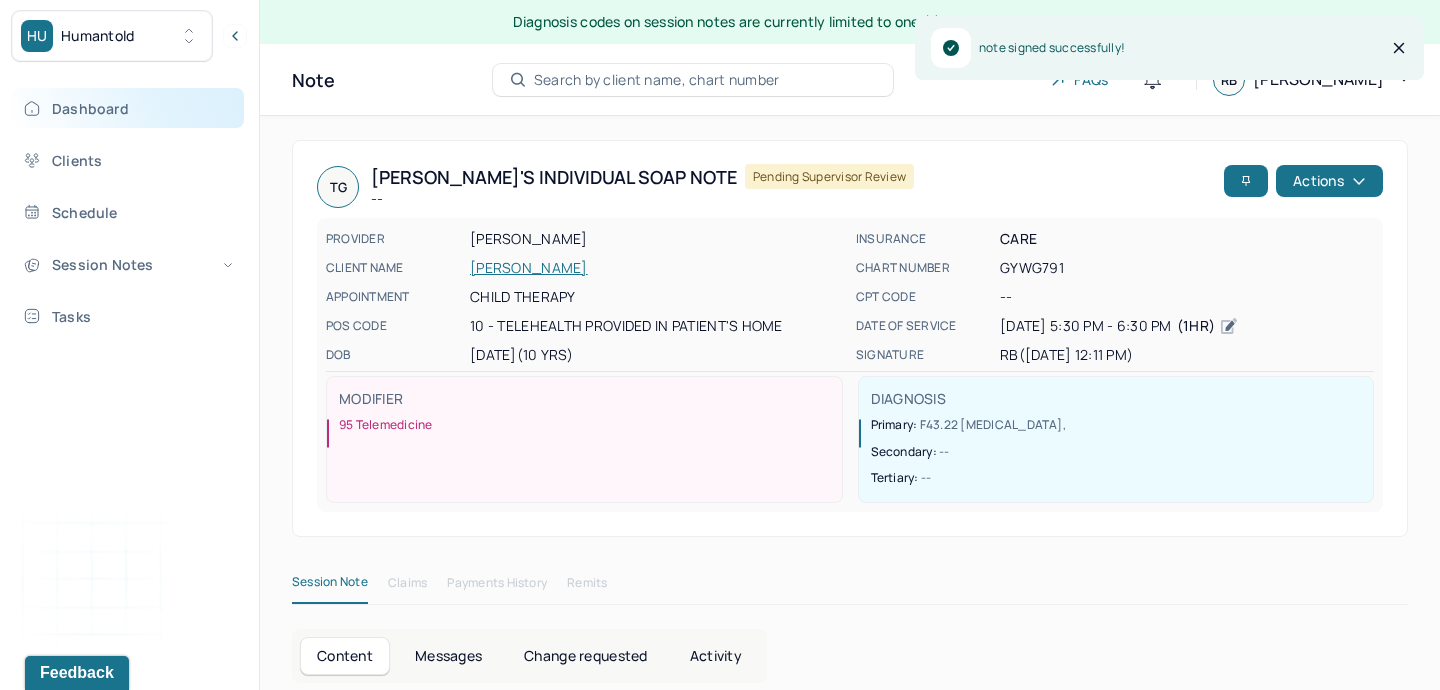 click on "Dashboard" at bounding box center (128, 108) 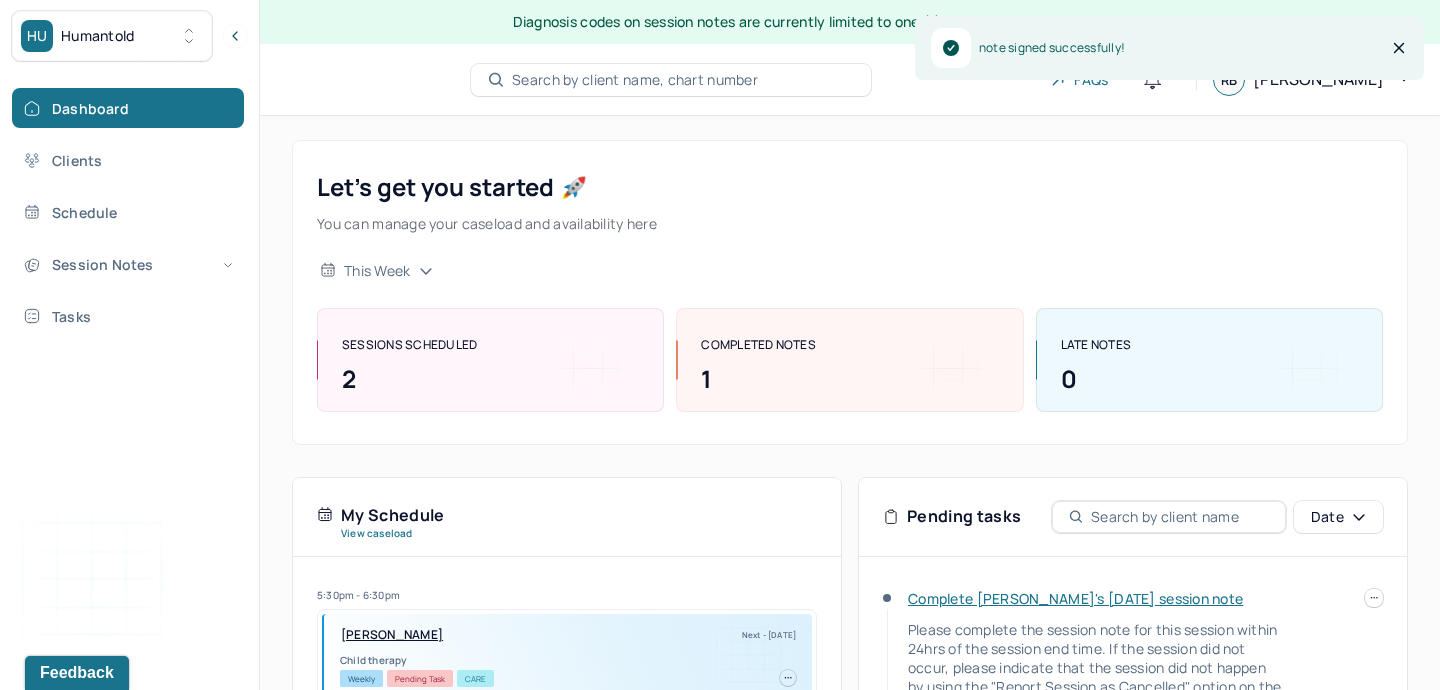scroll, scrollTop: 519, scrollLeft: 0, axis: vertical 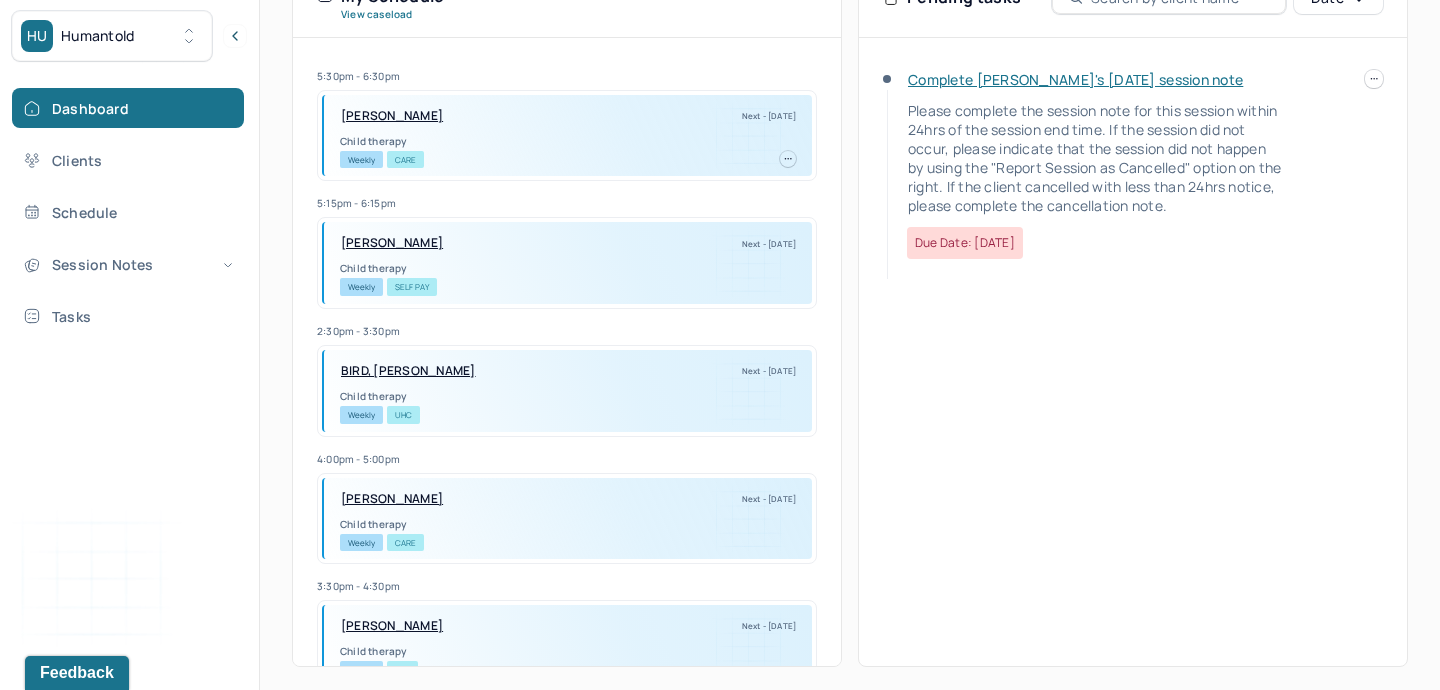 click on "HU Humantold" at bounding box center (112, 36) 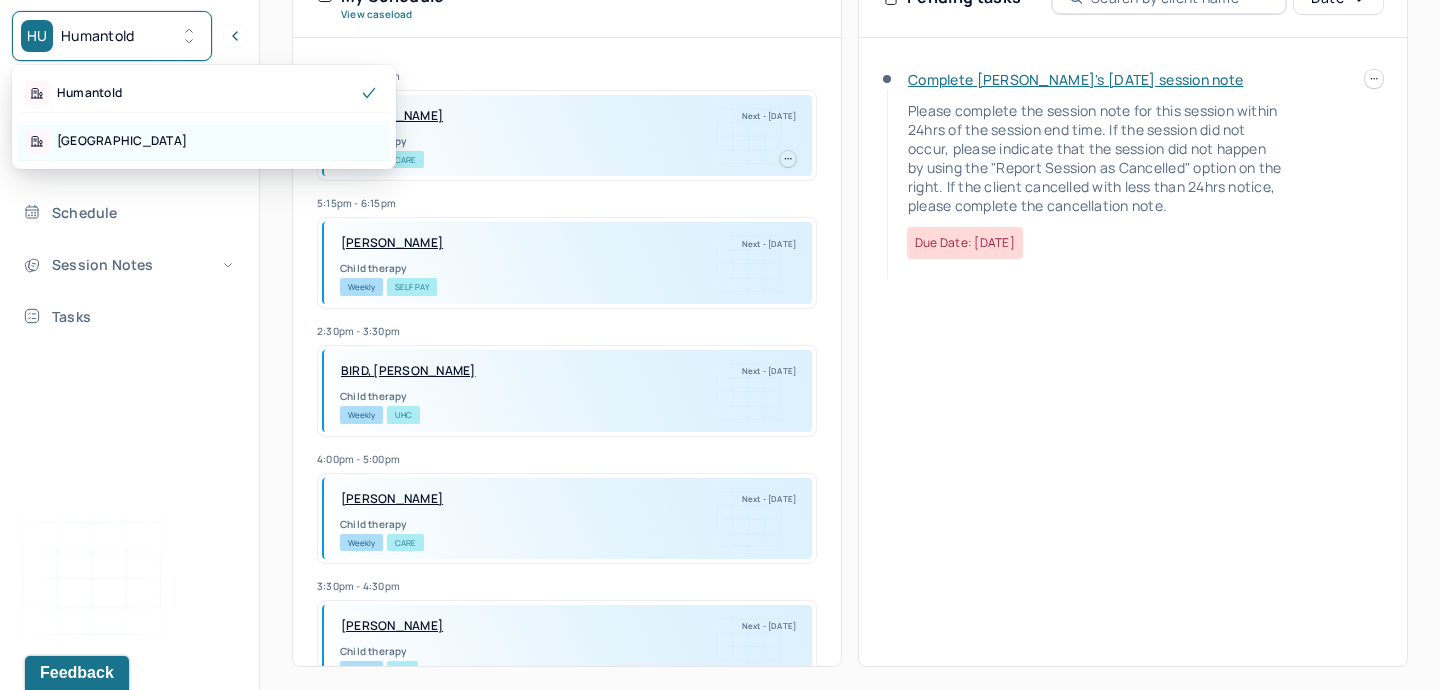 click on "Park Hill" at bounding box center (204, 141) 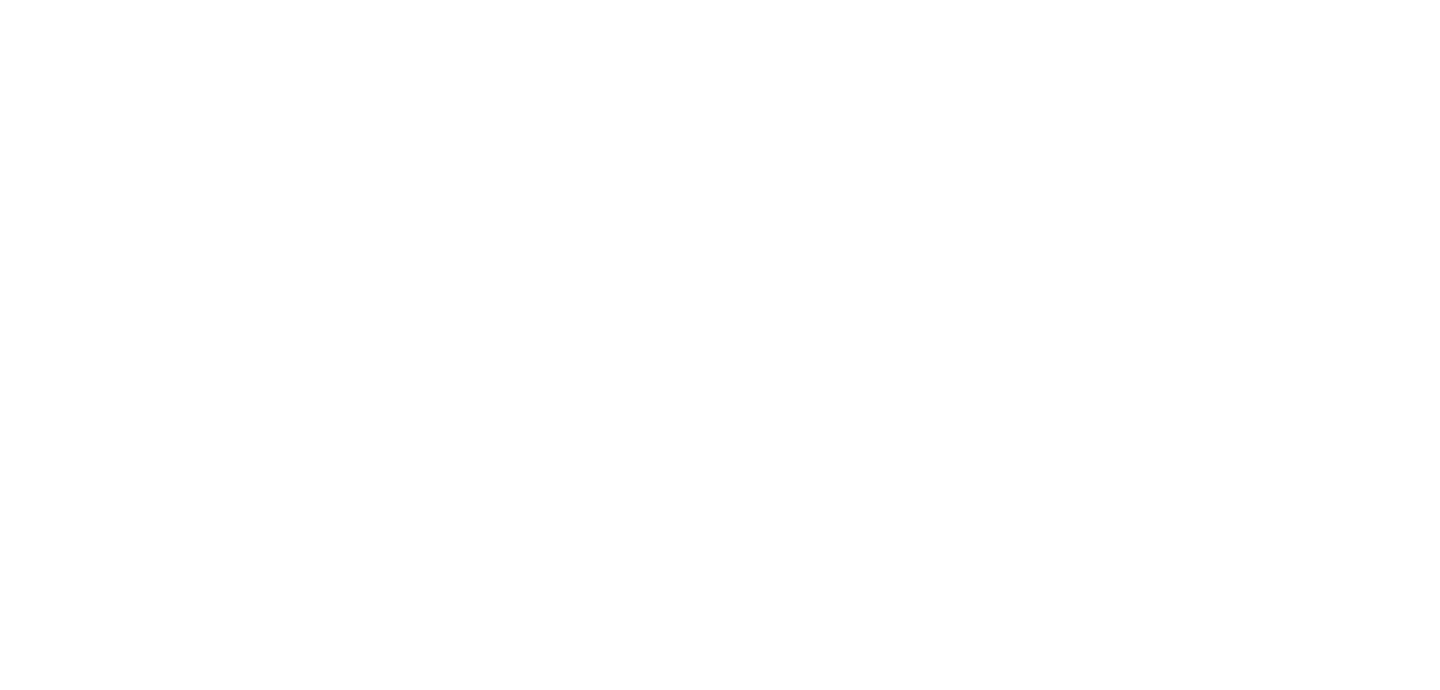 scroll, scrollTop: 0, scrollLeft: 0, axis: both 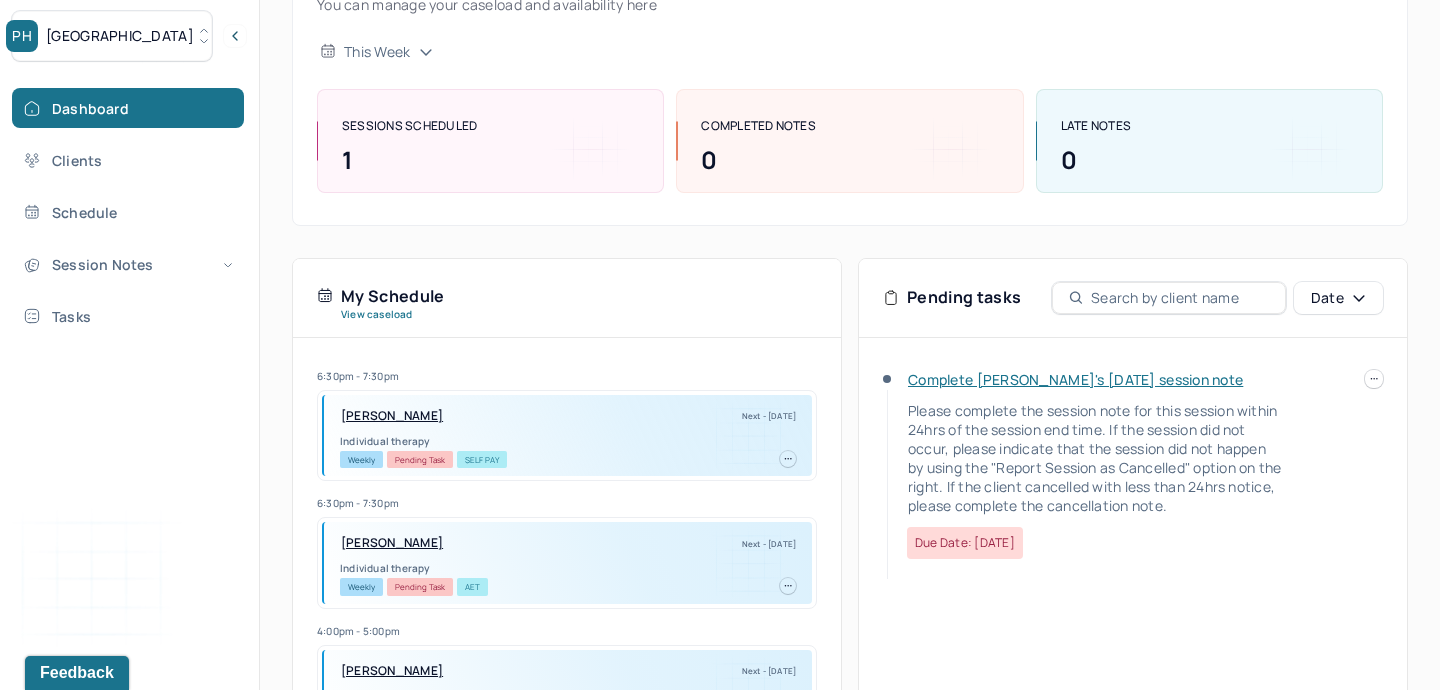 click on "Complete Joseph's Mon, 07/07 session note" at bounding box center (1075, 379) 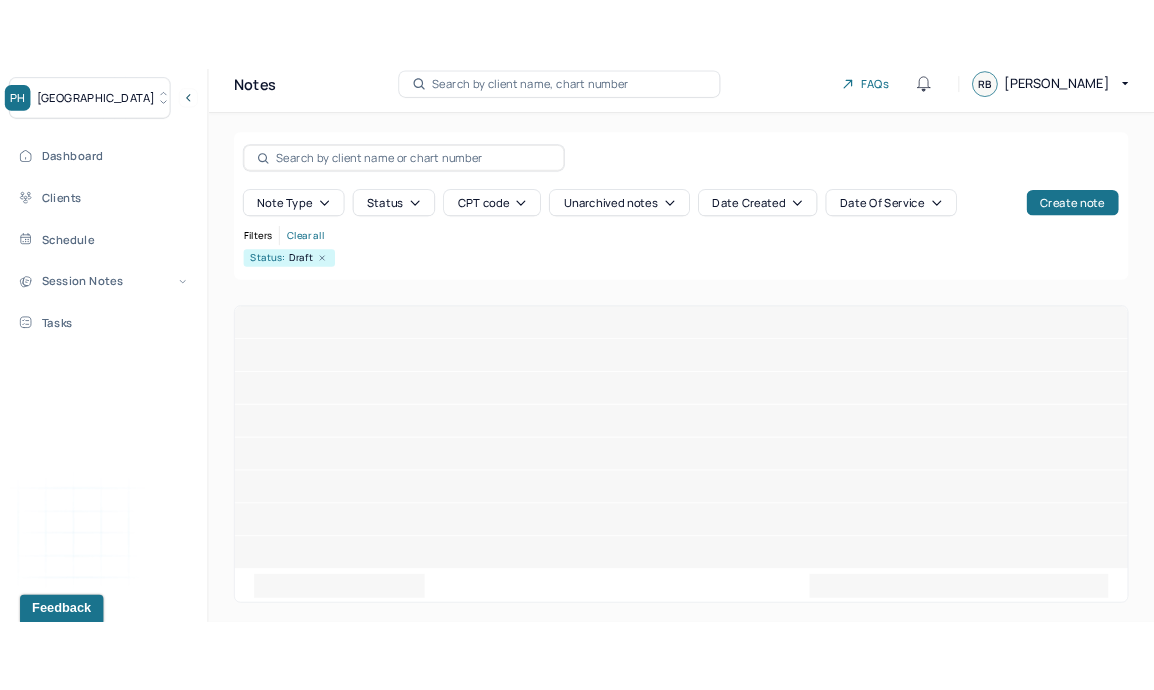 scroll, scrollTop: 0, scrollLeft: 0, axis: both 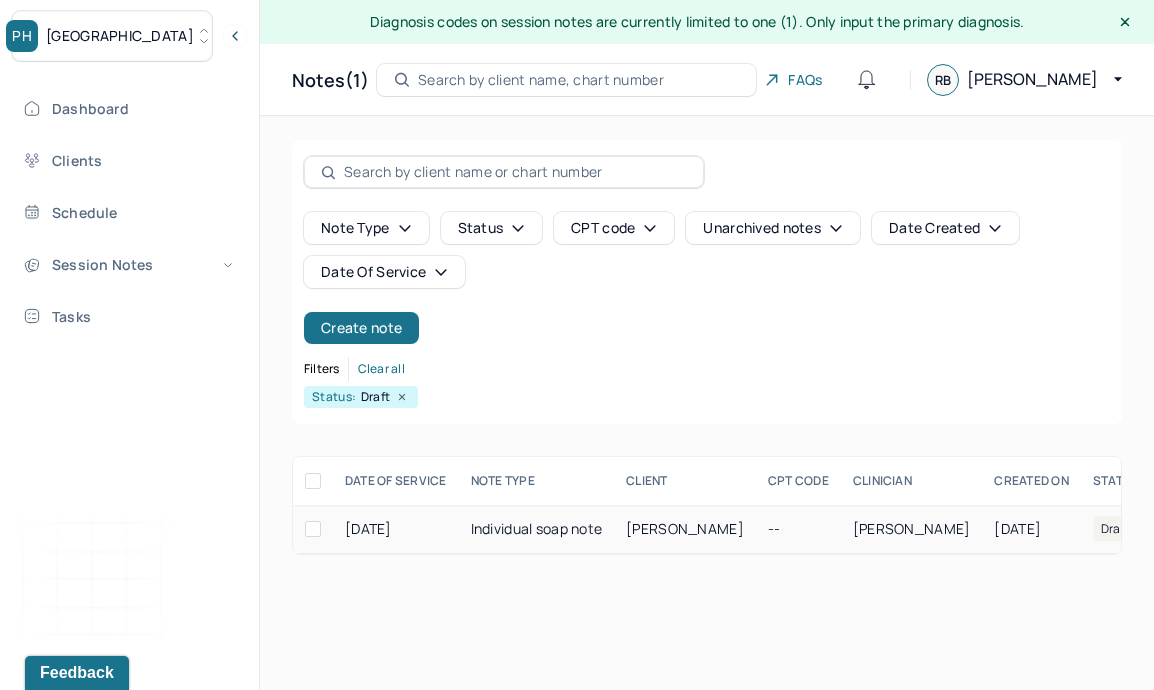 click on "MCKEE, JOSEPH" at bounding box center (685, 529) 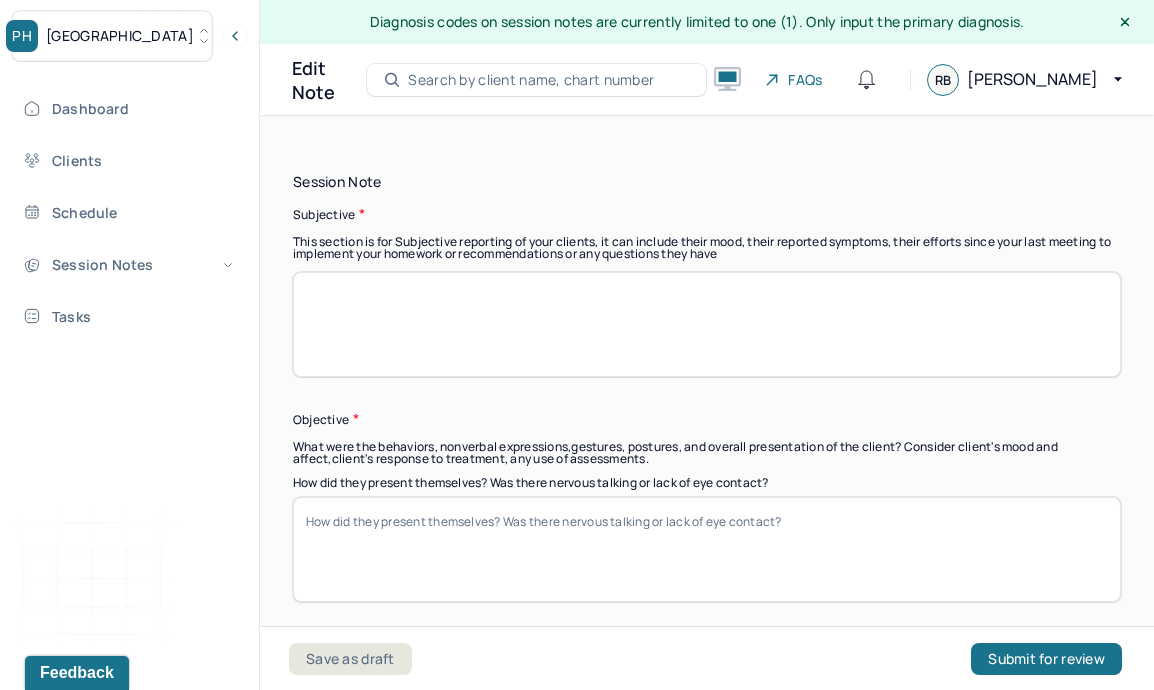 scroll, scrollTop: 1420, scrollLeft: 0, axis: vertical 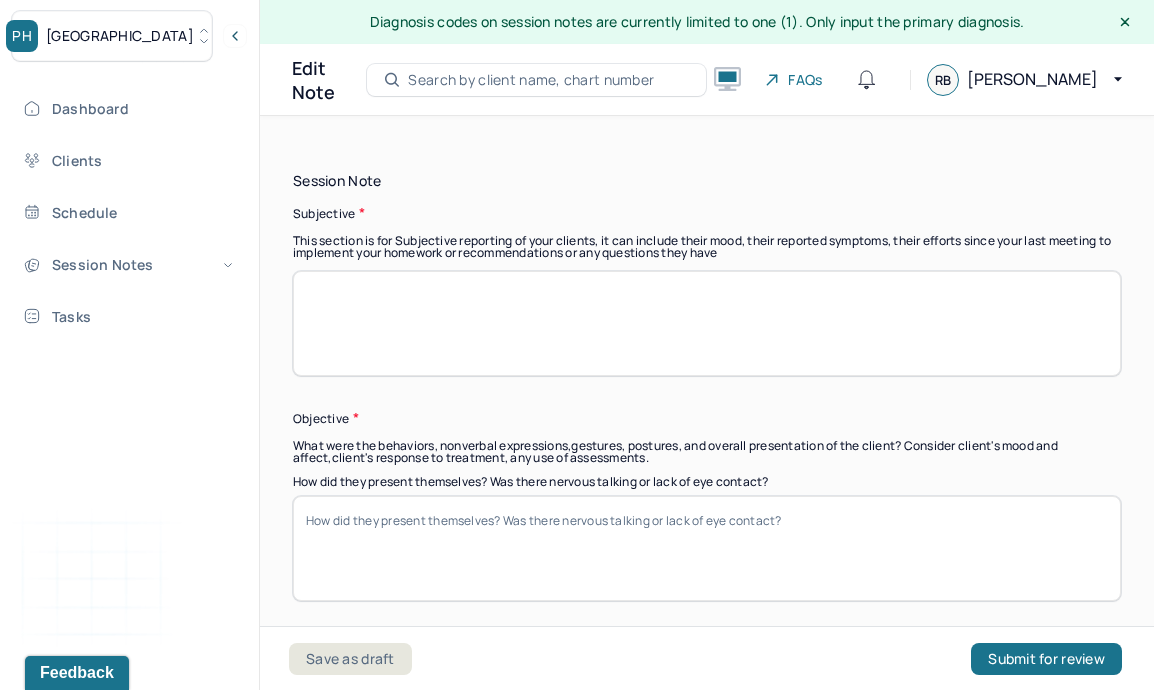 click at bounding box center [707, 323] 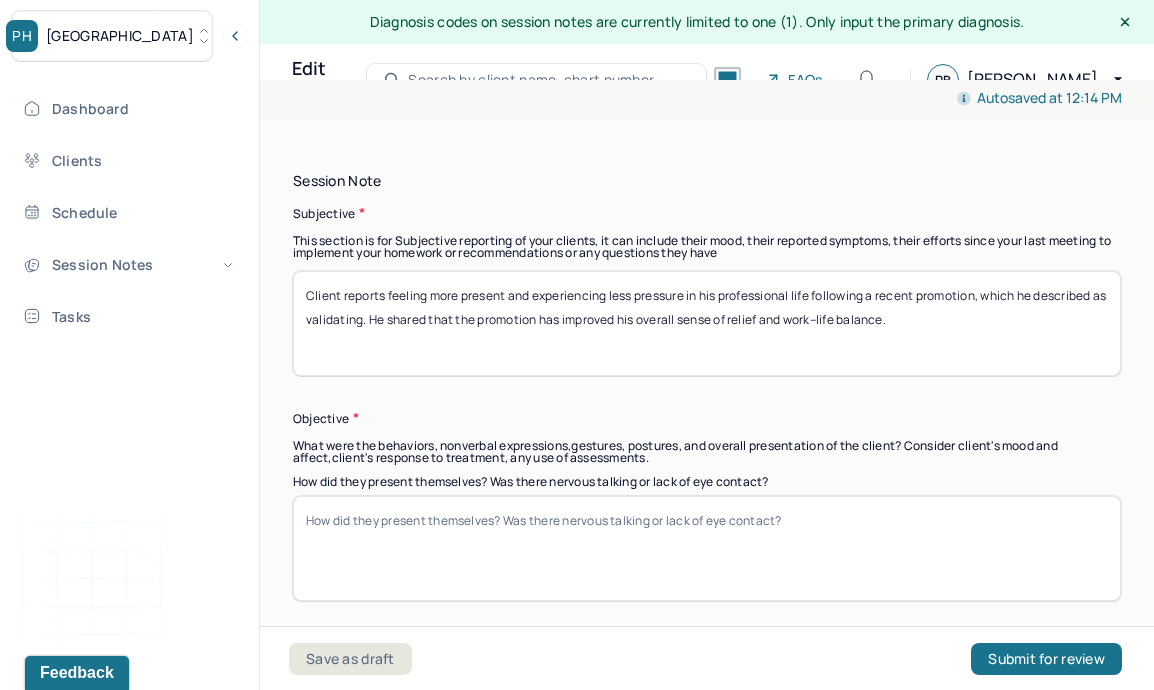 paste on "Client also noted ongoing interpersonal conflict at work and expressed frustration toward coworkers." 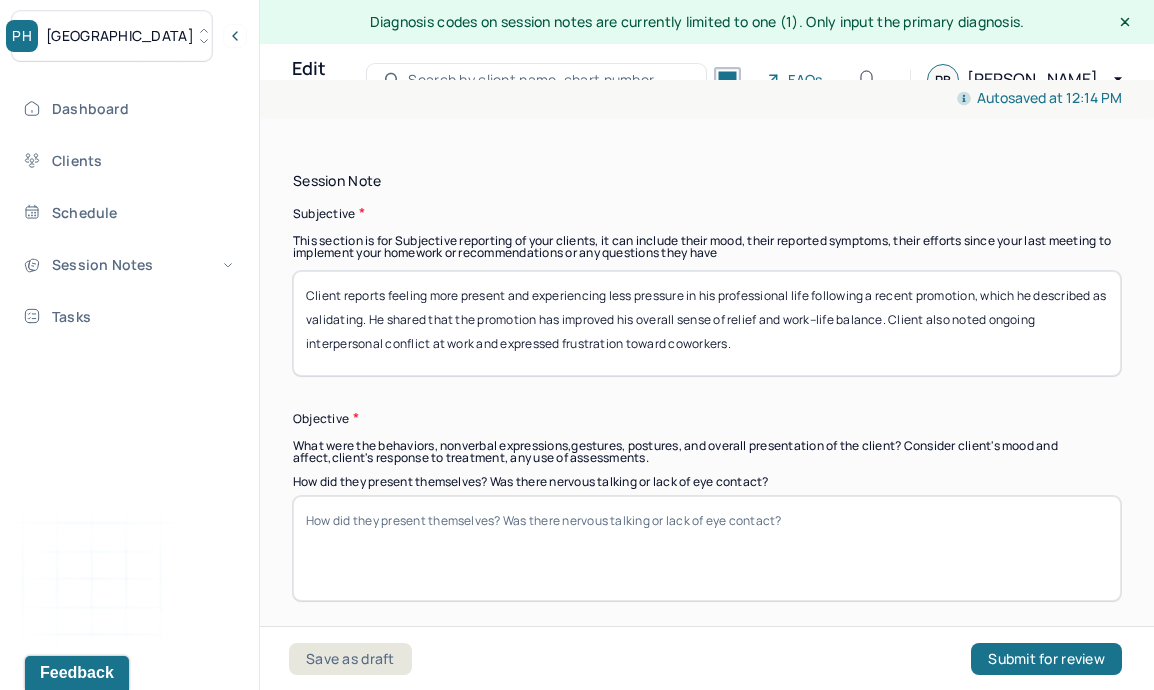 type on "Client reports feeling more present and experiencing less pressure in his professional life following a recent promotion, which he described as validating. He shared that the promotion has improved his overall sense of relief and work–life balance. Client also noted ongoing interpersonal conflict at work and expressed frustration toward coworkers." 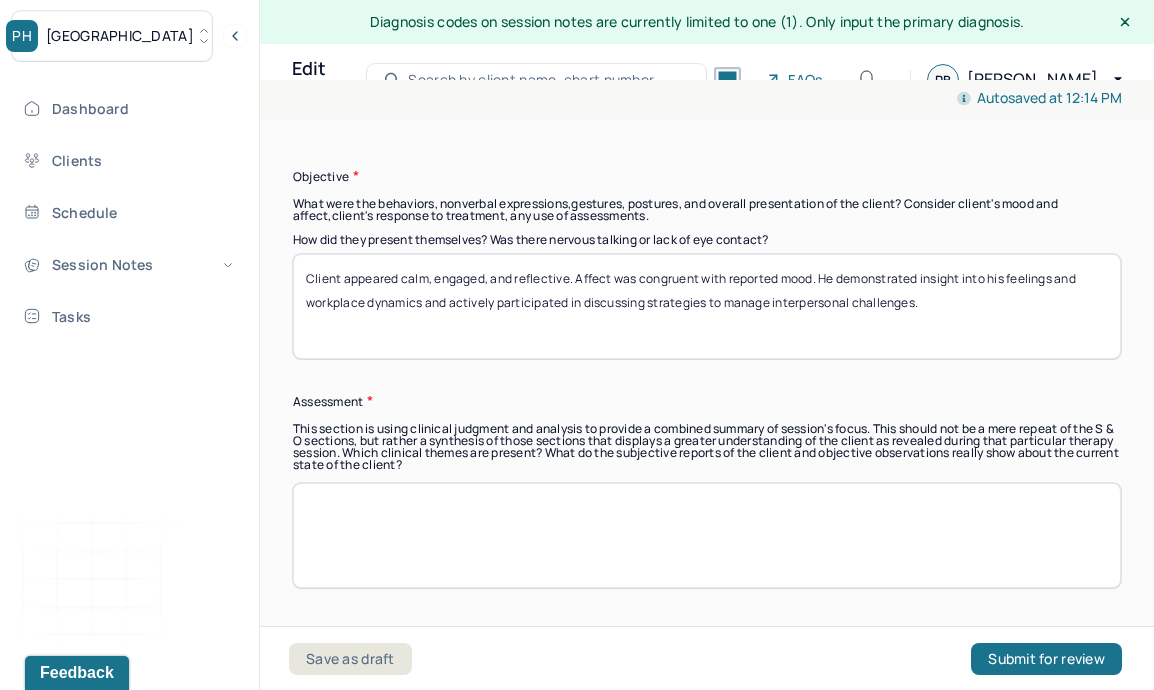 scroll, scrollTop: 1885, scrollLeft: 0, axis: vertical 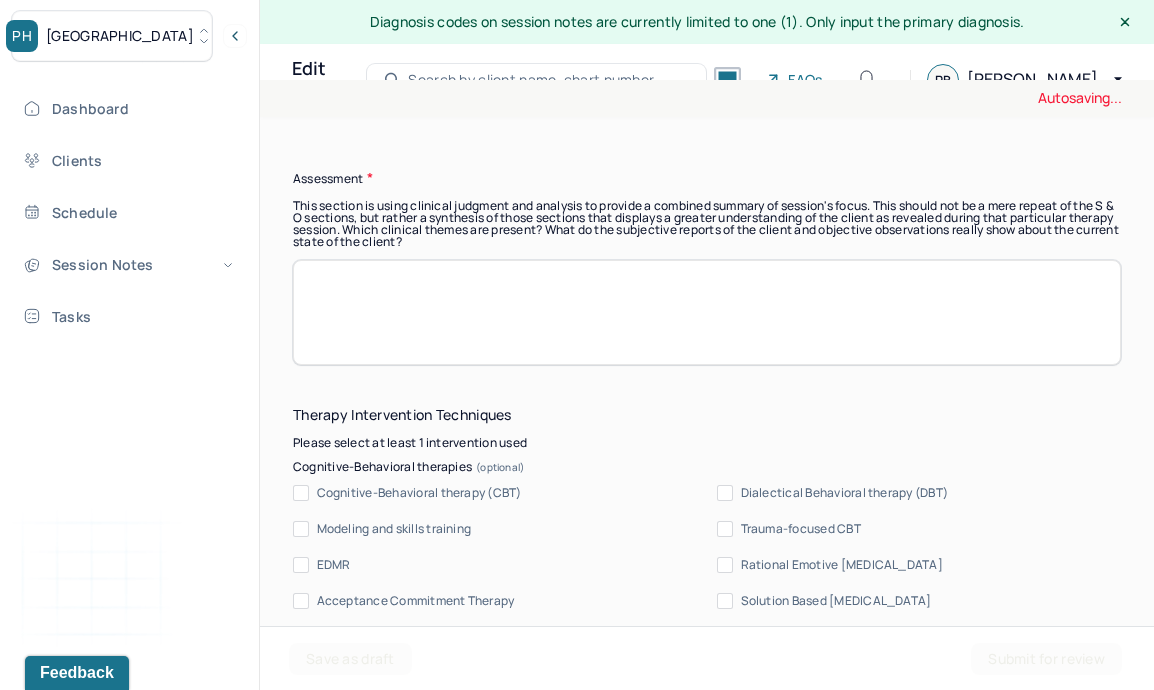 type on "Client appeared calm, engaged, and reflective. Affect was congruent with reported mood. He demonstrated insight into his feelings and workplace dynamics and actively participated in discussing strategies to manage interpersonal challenges." 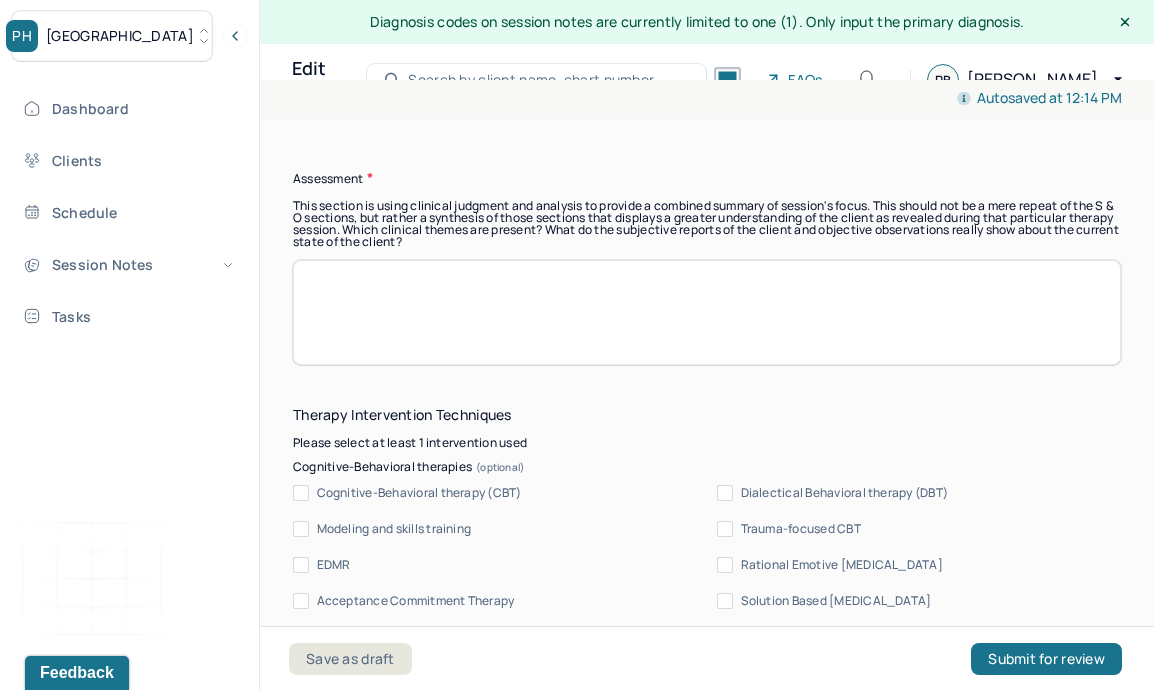 click at bounding box center [707, 312] 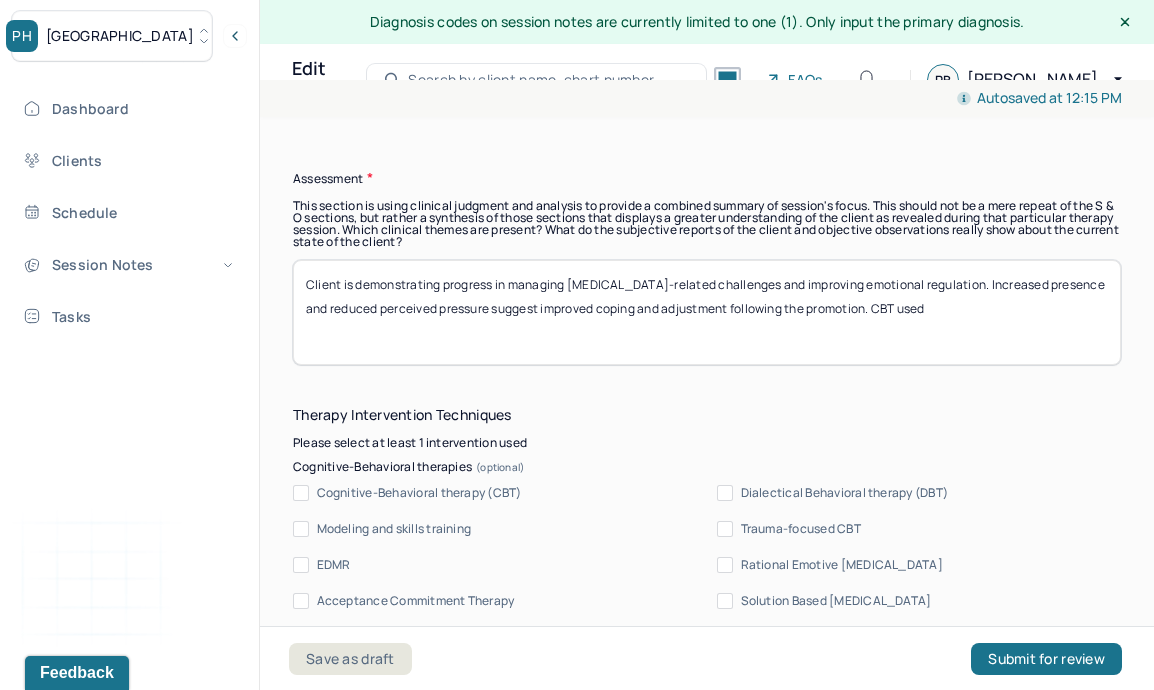paste on "to help client identify and reframe negative thoughts about coworker interactions" 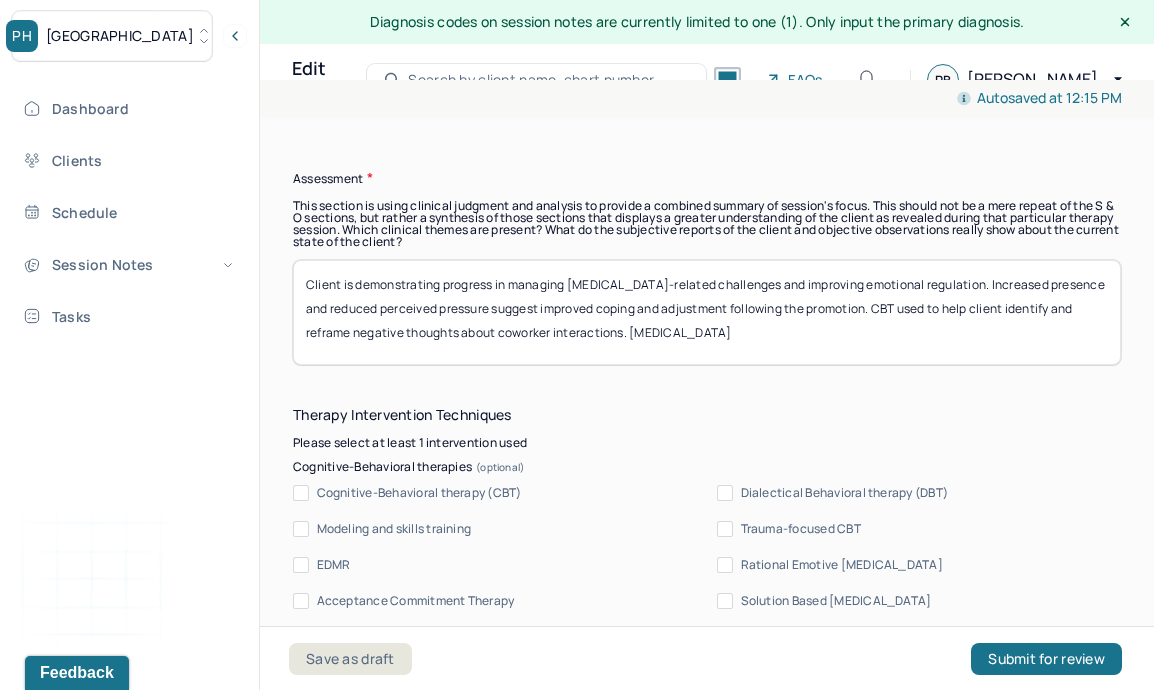 paste on "on emotional awareness and interpersonal communication to support client’s insight into his work style and relationship dynamics." 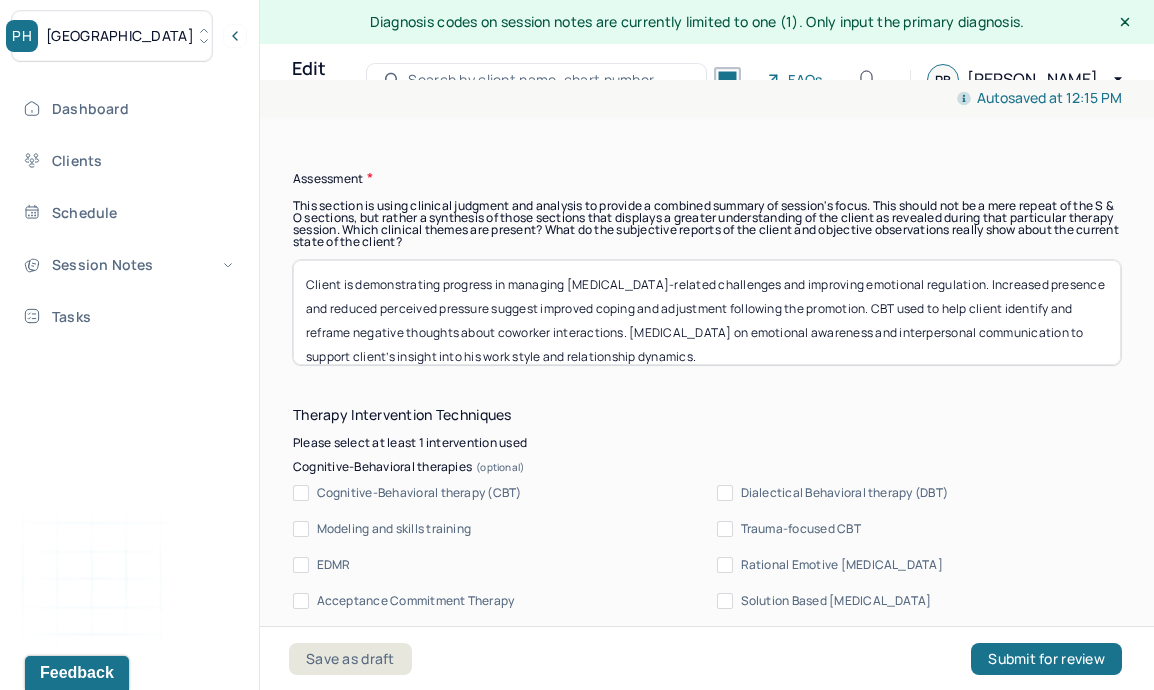 click on "Client is demonstrating progress in managing ADHD-related challenges and improving emotional regulation. Increased presence and reduced perceived pressure suggest improved coping and adjustment following the promotion. CBT used to help client identify and reframe negative thoughts about coworker interactions" at bounding box center (707, 312) 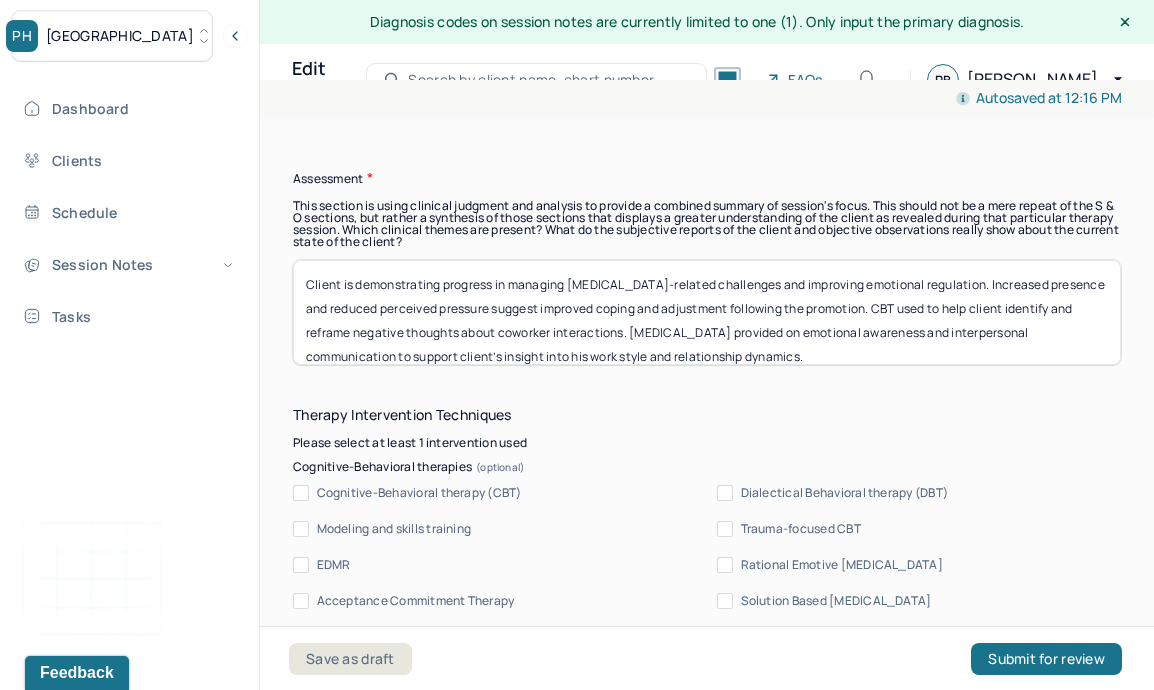 drag, startPoint x: 753, startPoint y: 328, endPoint x: 689, endPoint y: 322, distance: 64.28063 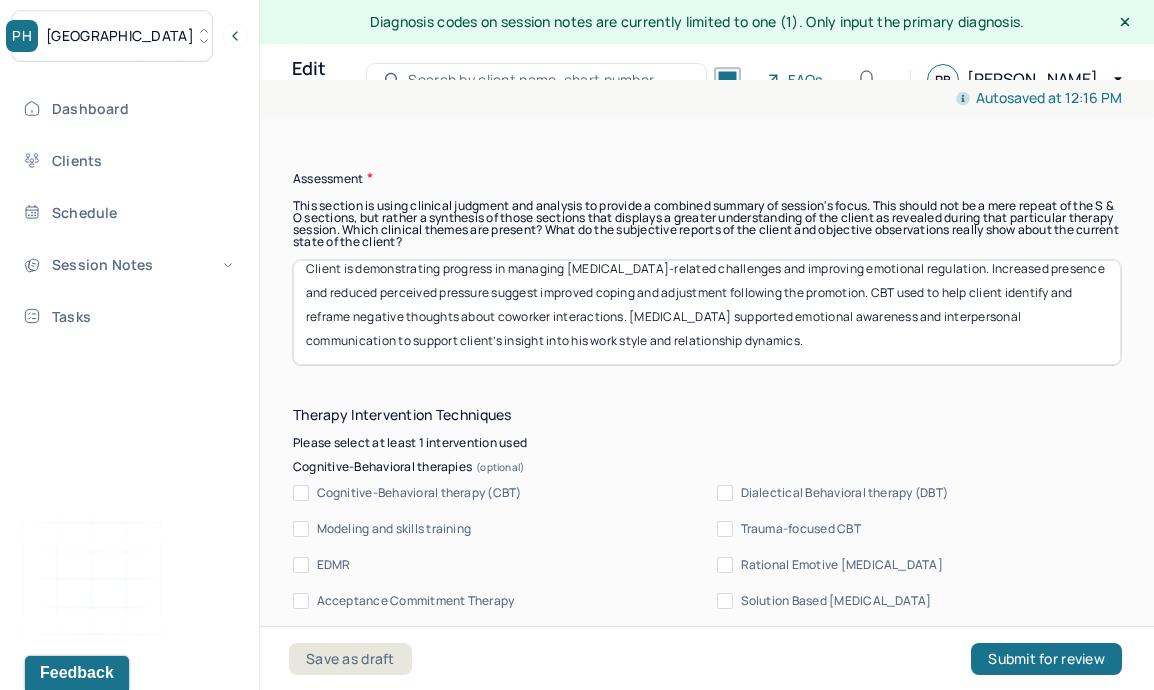scroll, scrollTop: 15, scrollLeft: 0, axis: vertical 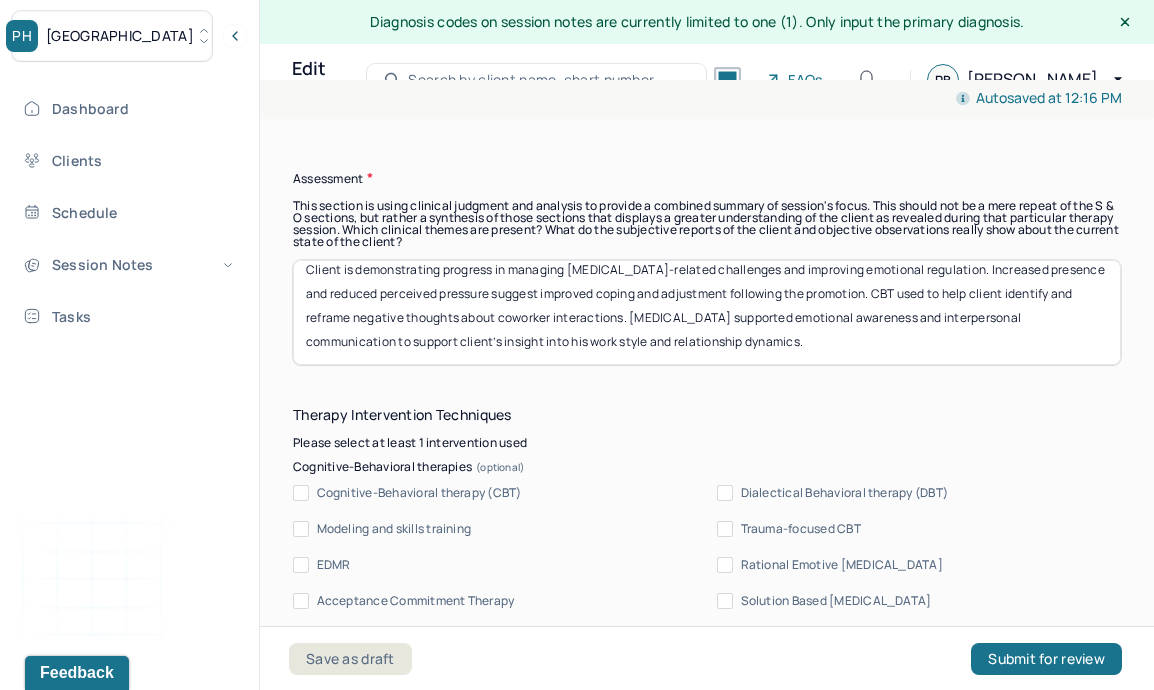 drag, startPoint x: 745, startPoint y: 312, endPoint x: 684, endPoint y: 313, distance: 61.008198 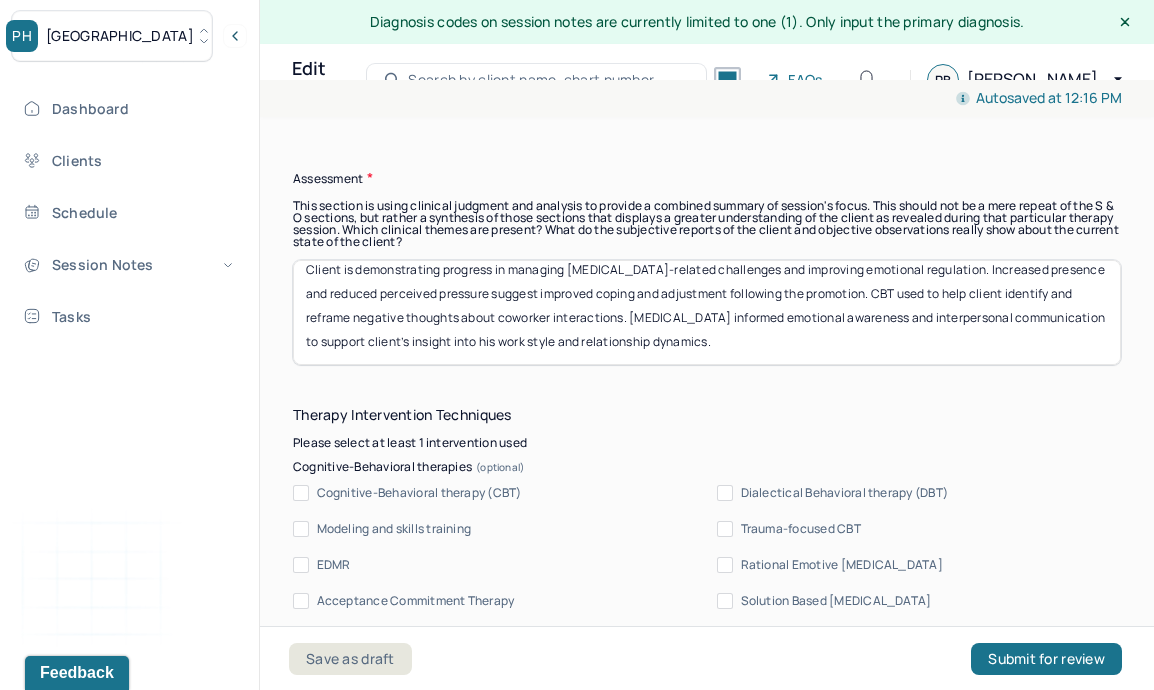 scroll, scrollTop: 0, scrollLeft: 0, axis: both 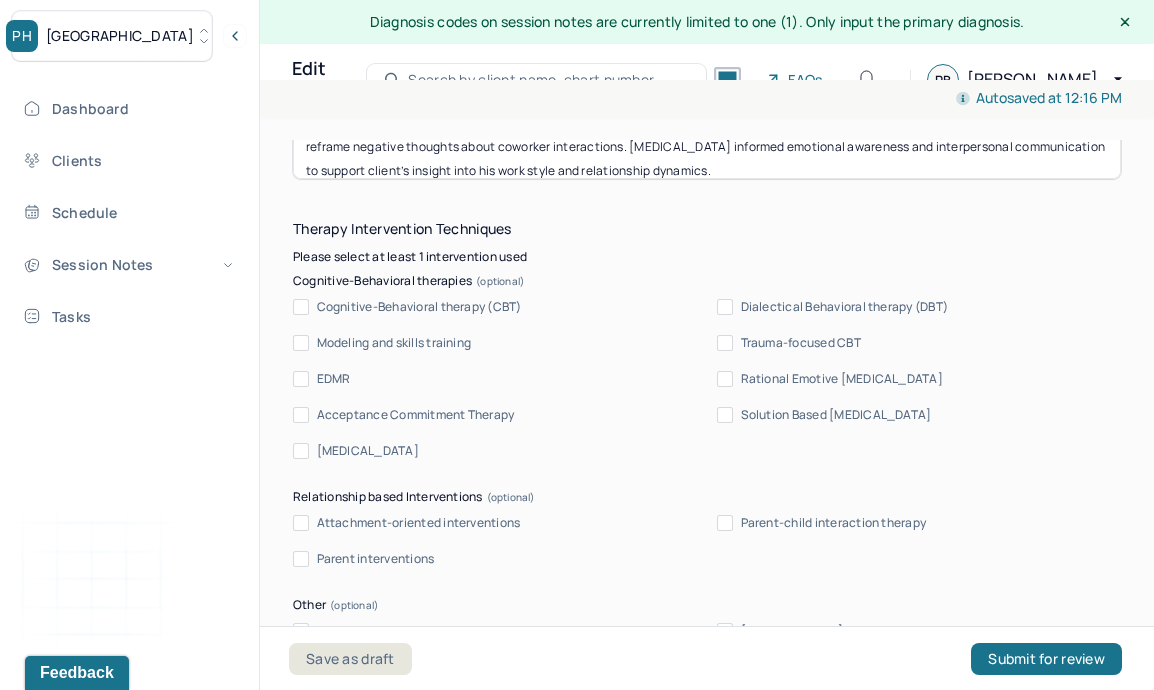 type on "Client is demonstrating progress in managing ADHD-related challenges and improving emotional regulation. Increased presence and reduced perceived pressure suggest improved coping and adjustment following the promotion. CBT used to help client identify and reframe negative thoughts about coworker interactions. Psychoeducation informed emotional awareness and interpersonal communication to support client’s insight into his work style and relationship dynamics." 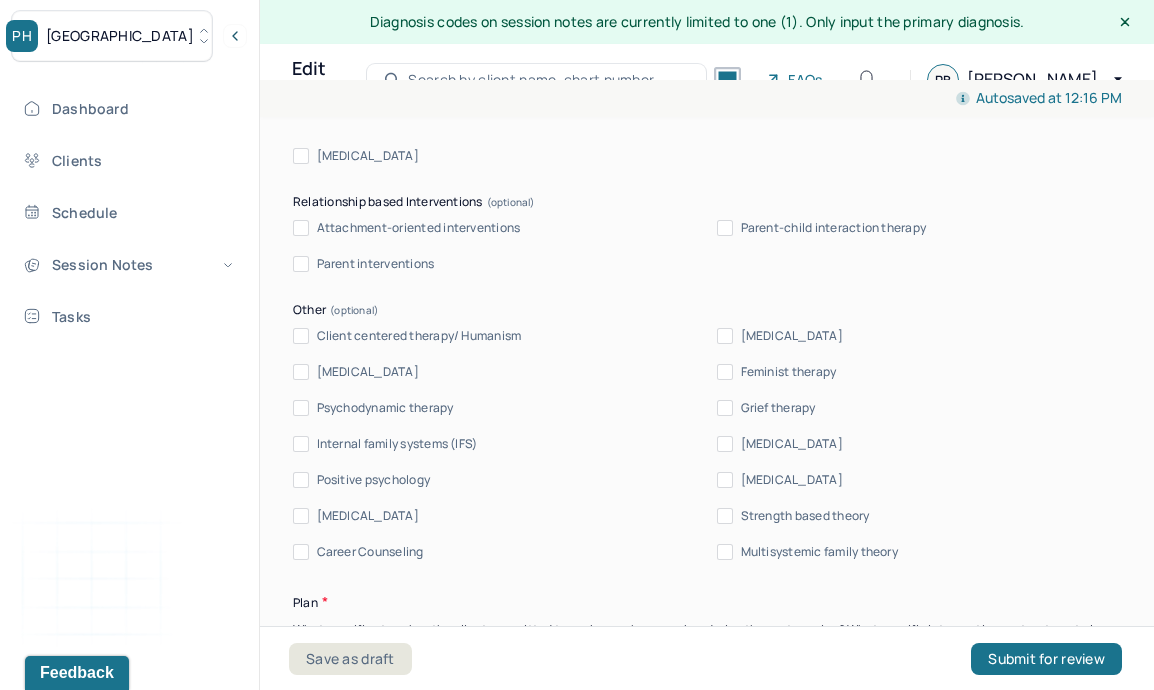 scroll, scrollTop: 2371, scrollLeft: 0, axis: vertical 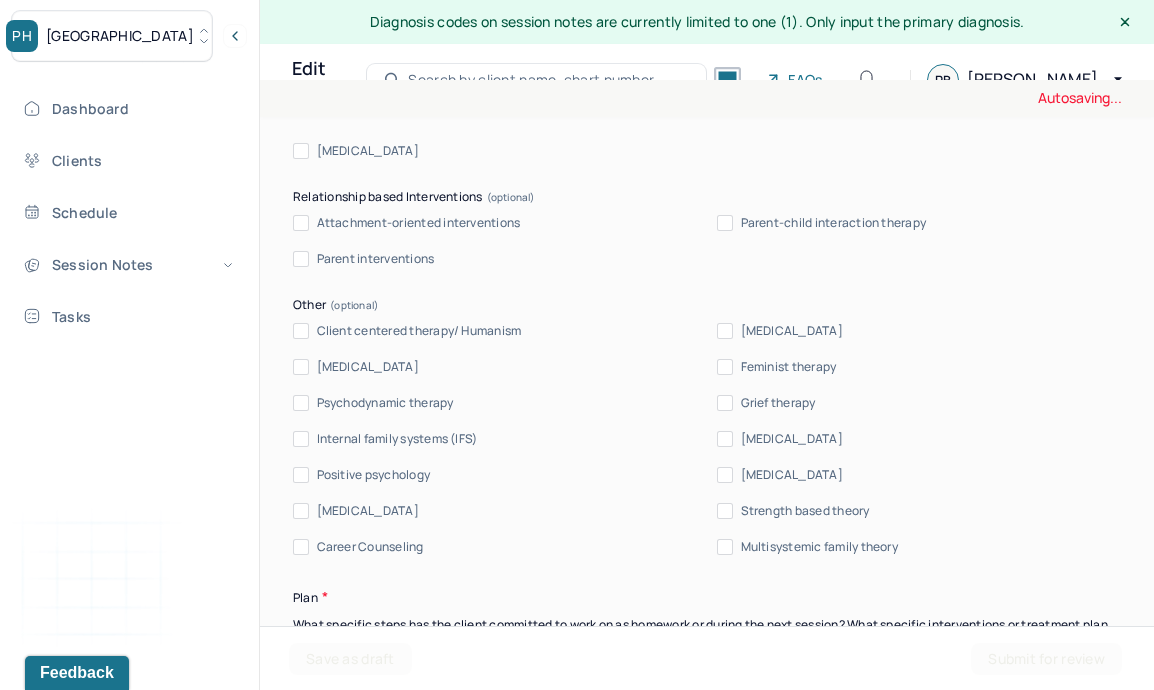 click on "Psychoeducation" at bounding box center (792, 475) 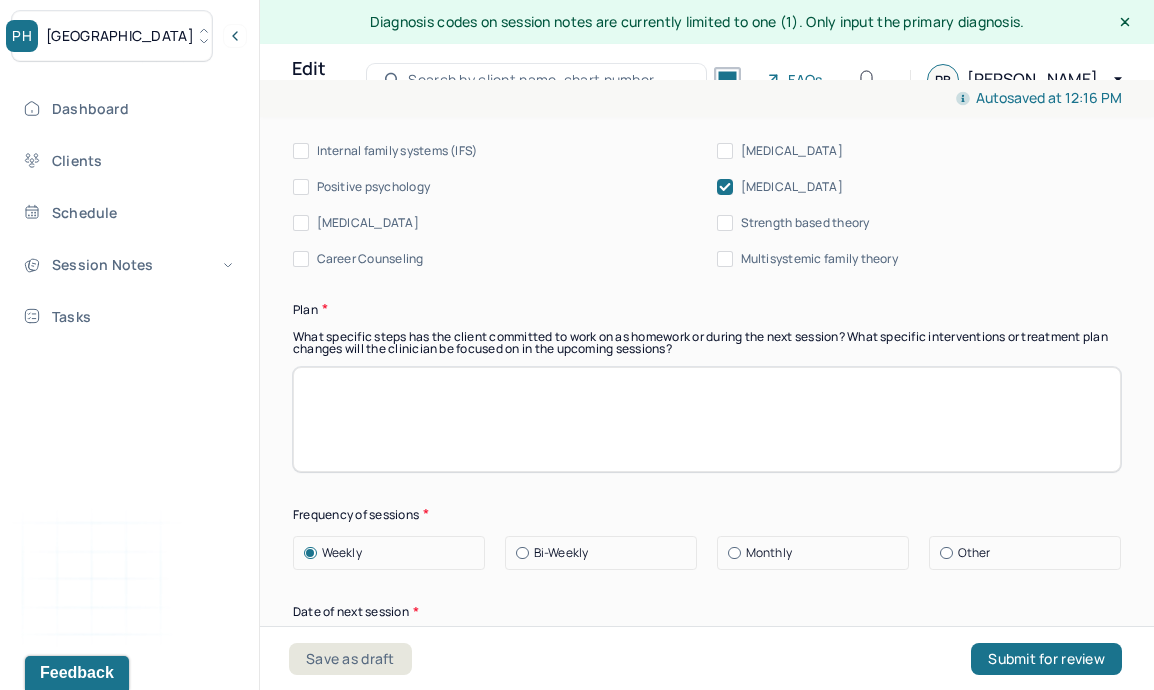 scroll, scrollTop: 2794, scrollLeft: 0, axis: vertical 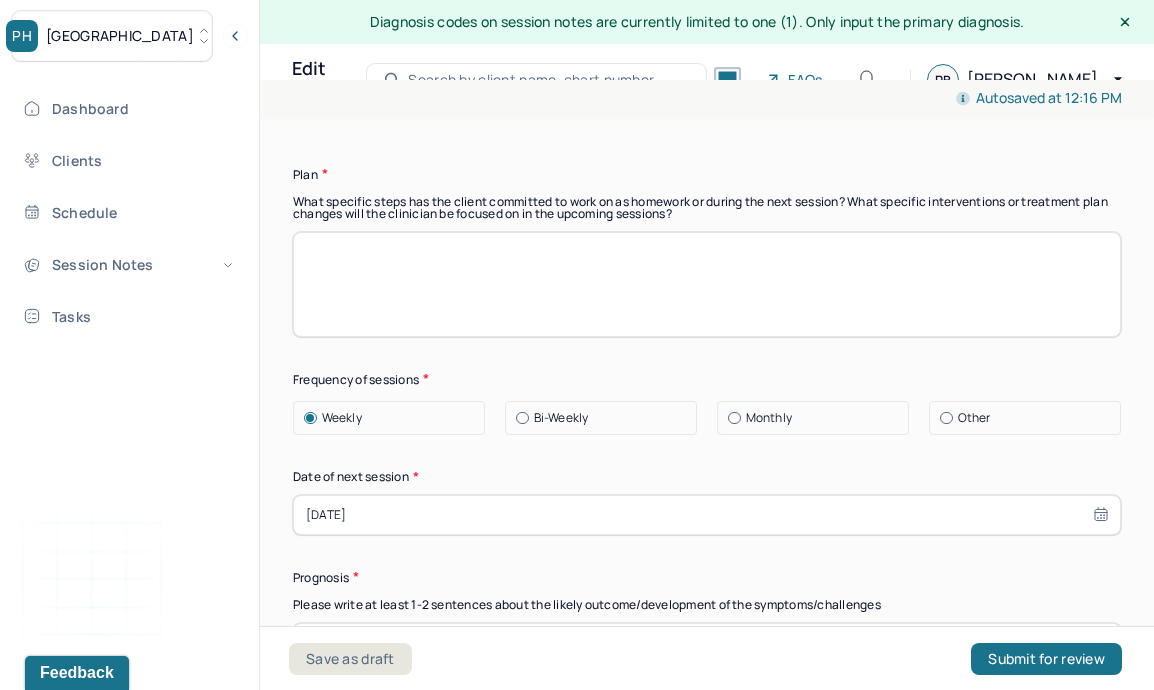 click at bounding box center [707, 284] 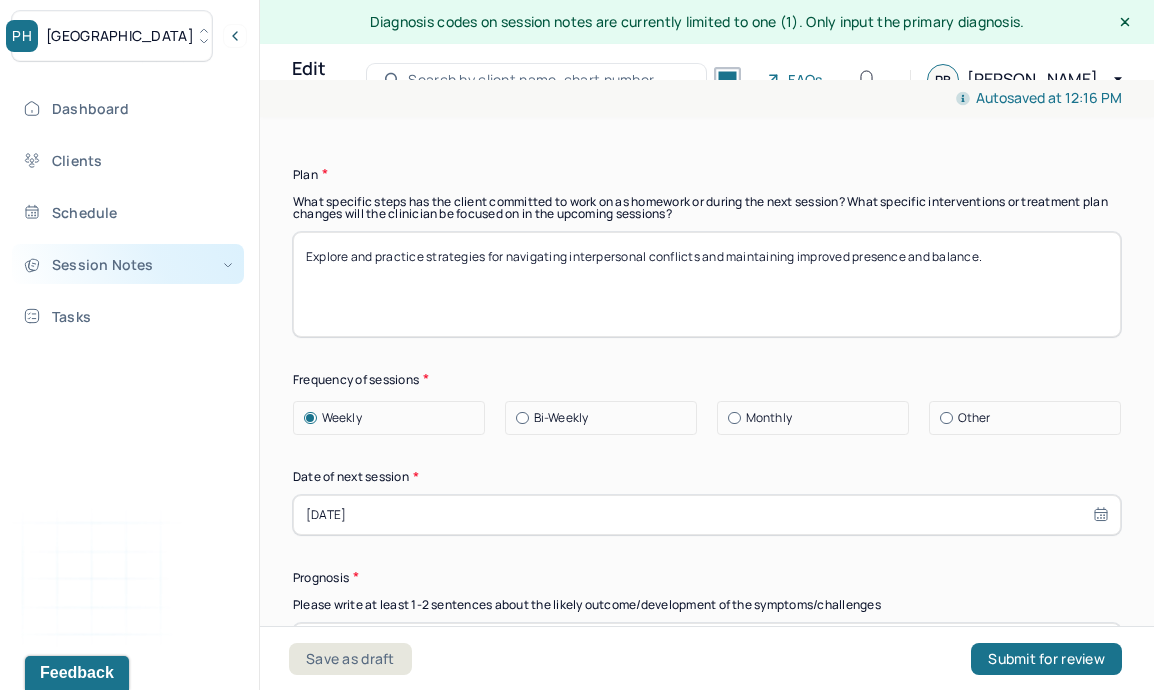 drag, startPoint x: 312, startPoint y: 256, endPoint x: 231, endPoint y: 244, distance: 81.88406 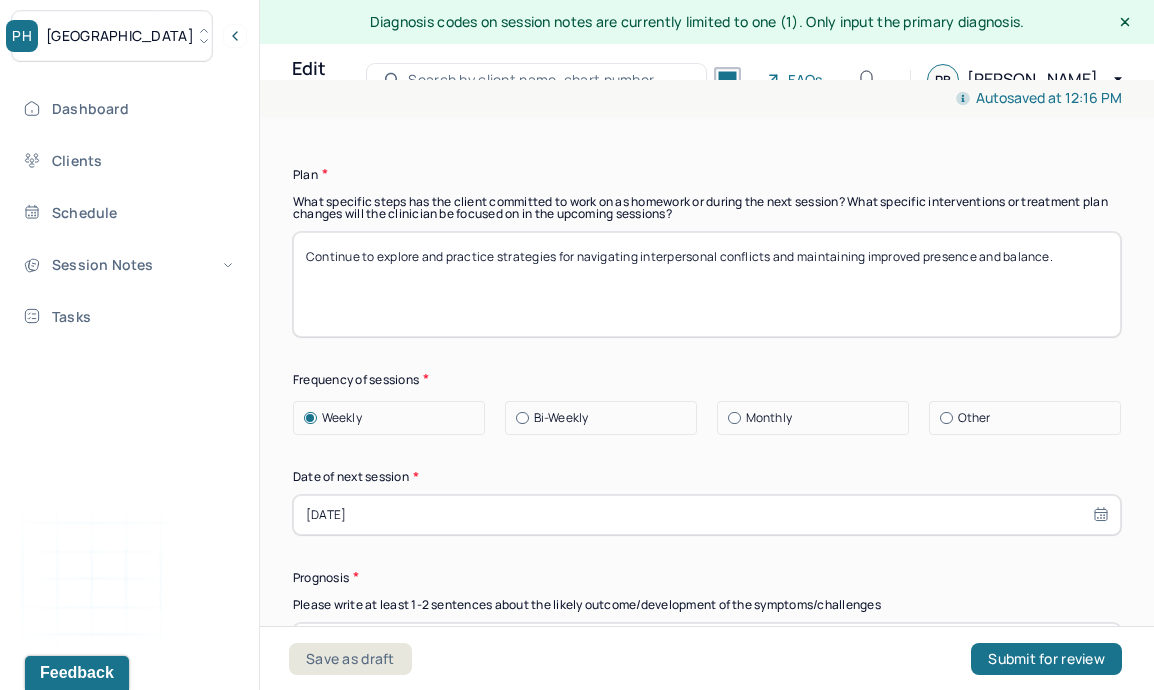 click on "Continue to explore and practice strategies for navigating interpersonal conflicts and maintaining improved presence and balance." at bounding box center [707, 284] 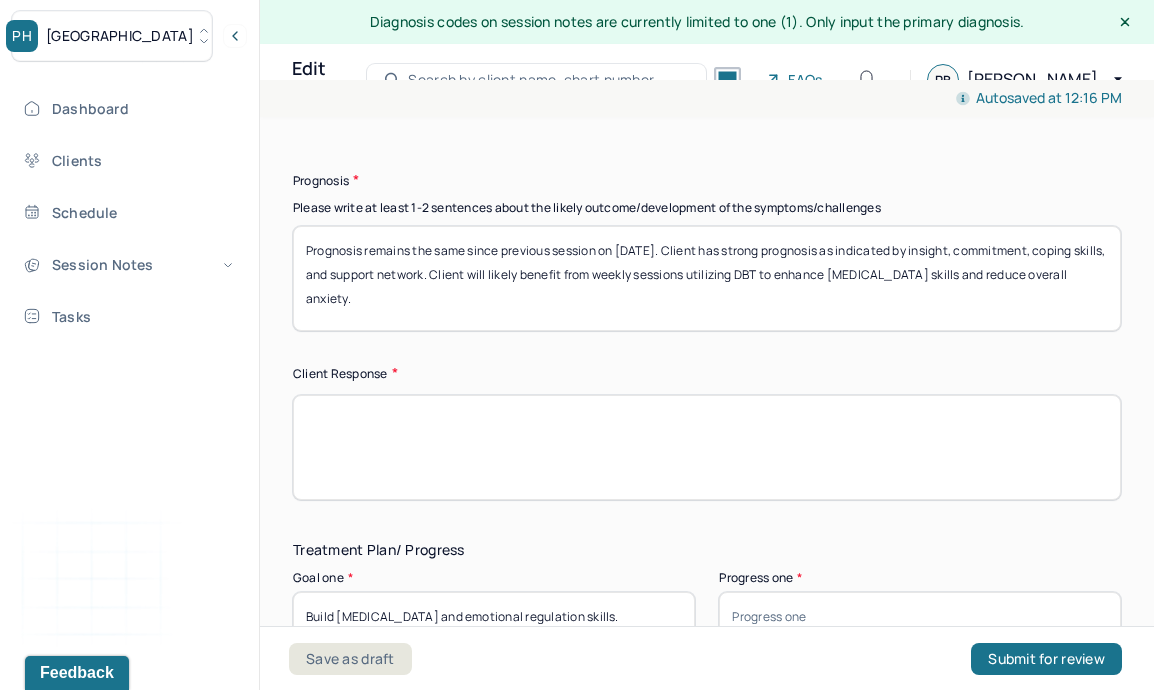 scroll, scrollTop: 3281, scrollLeft: 0, axis: vertical 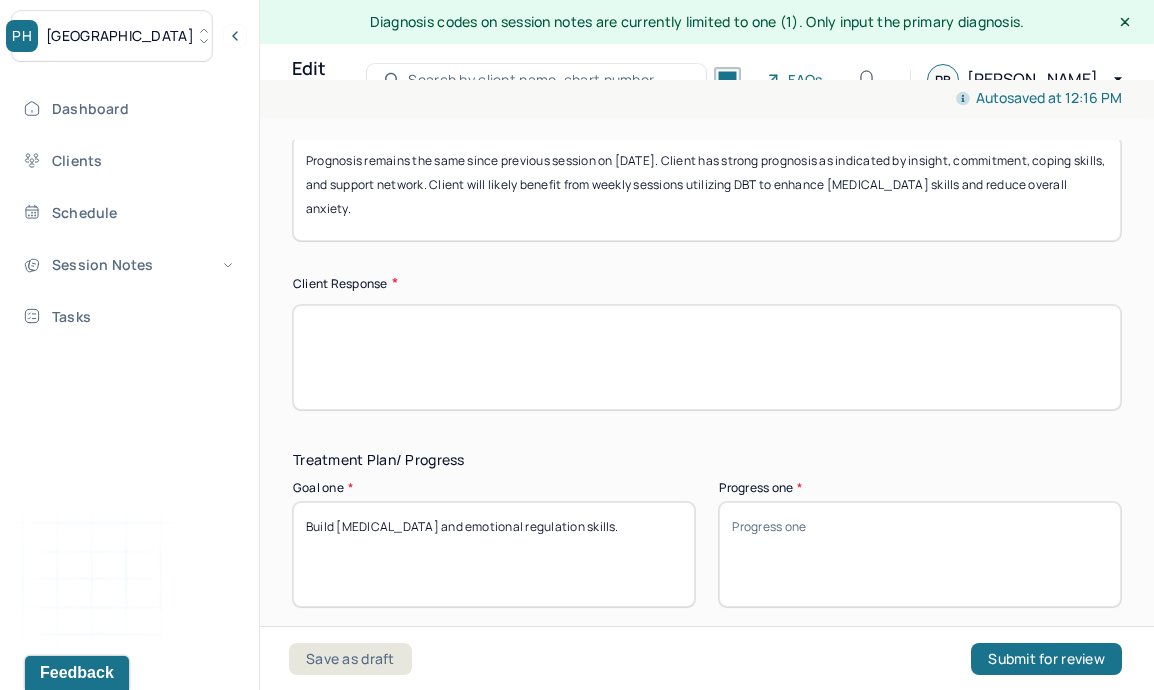 type on "Continue to explore and practice strategies for navigating interpersonal conflicts and maintaining improved presence and balance. Treatment goals remain appropriate." 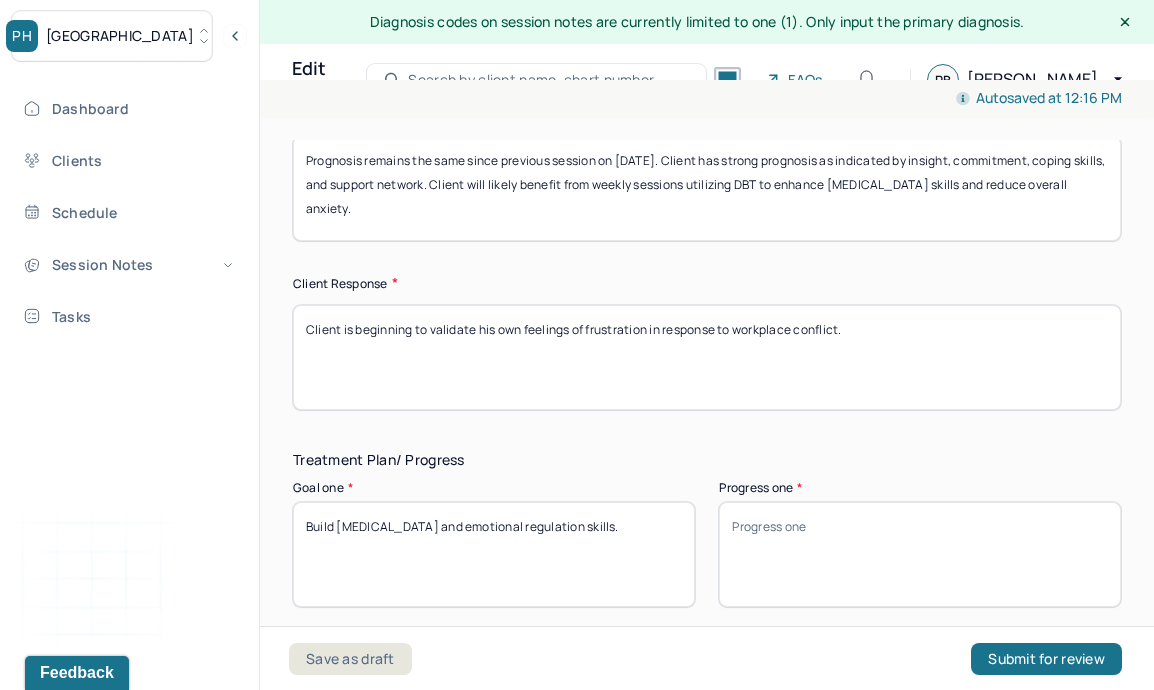 type on "Client is beginning to validate his own feelings of frustration in response to workplace conflict." 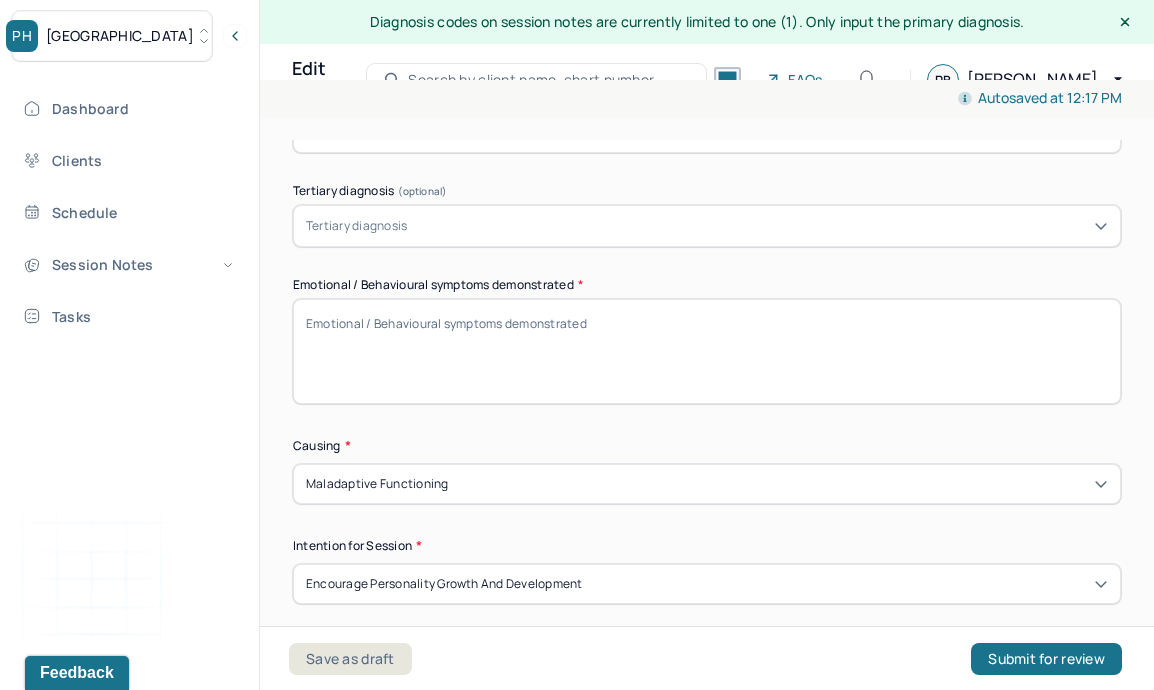 scroll, scrollTop: 930, scrollLeft: 0, axis: vertical 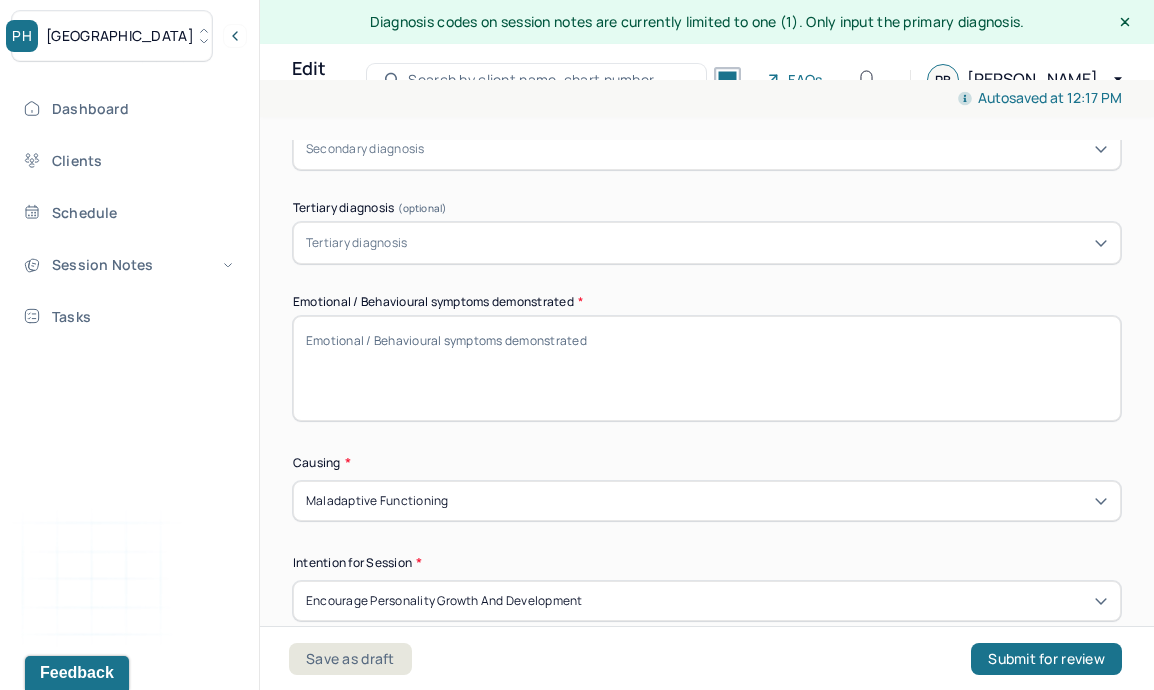 click on "Emotional / Behavioural symptoms demonstrated *" at bounding box center [707, 368] 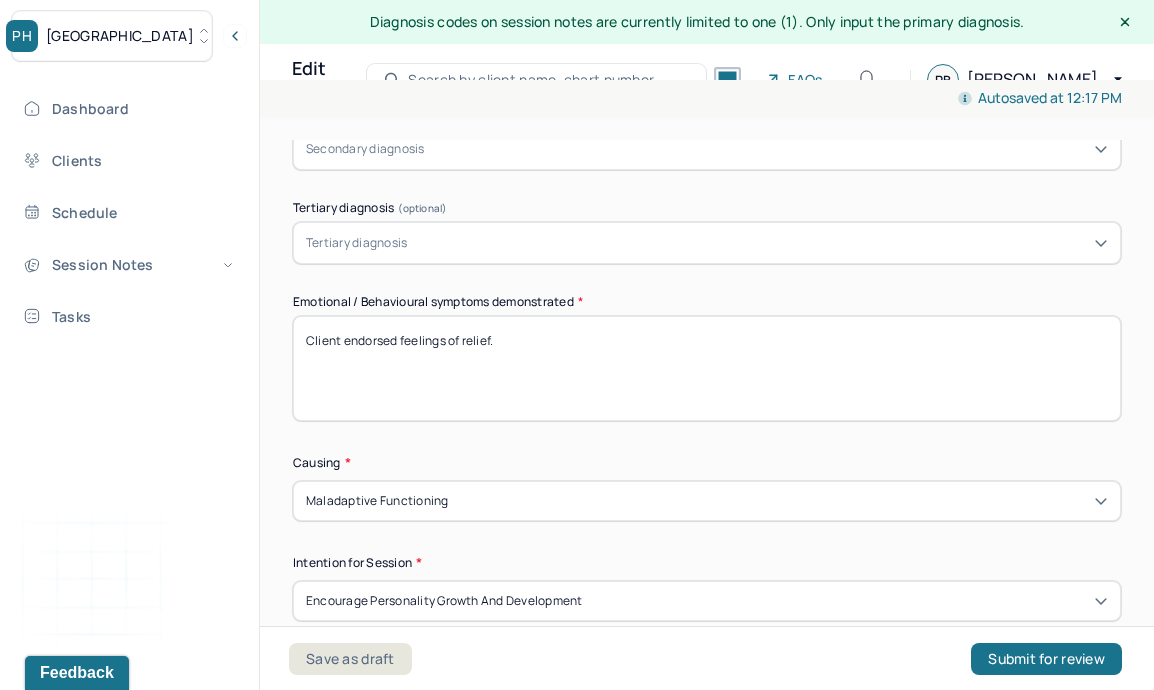 type on "Client endorsed feelings of relief." 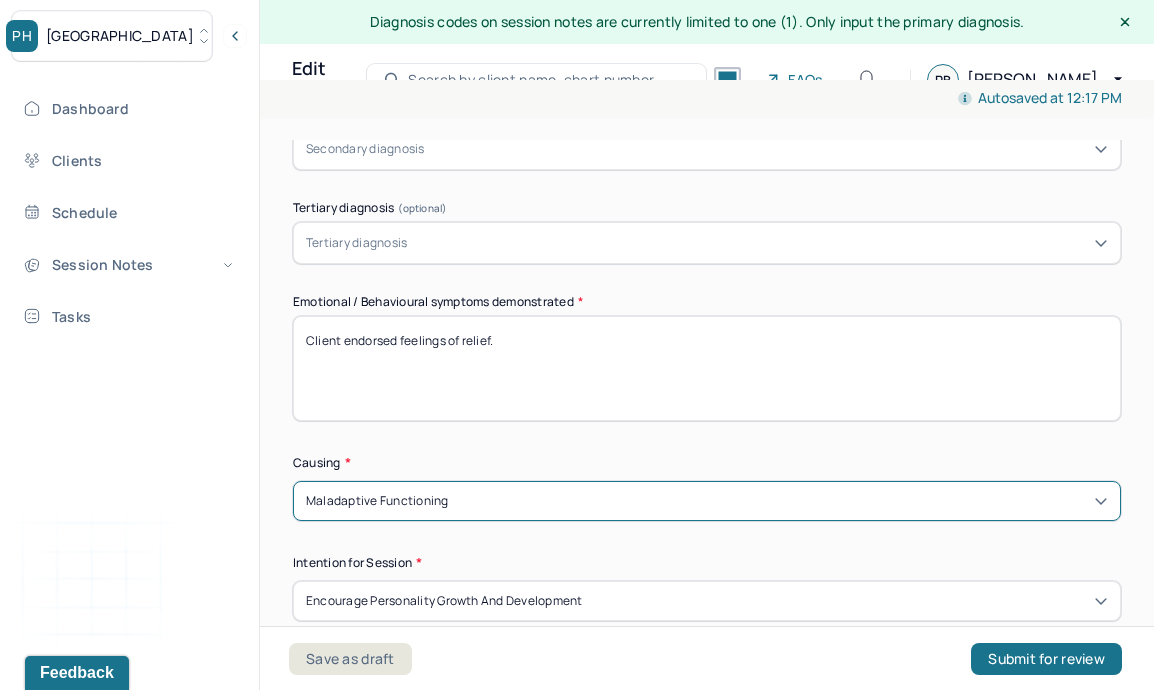 type 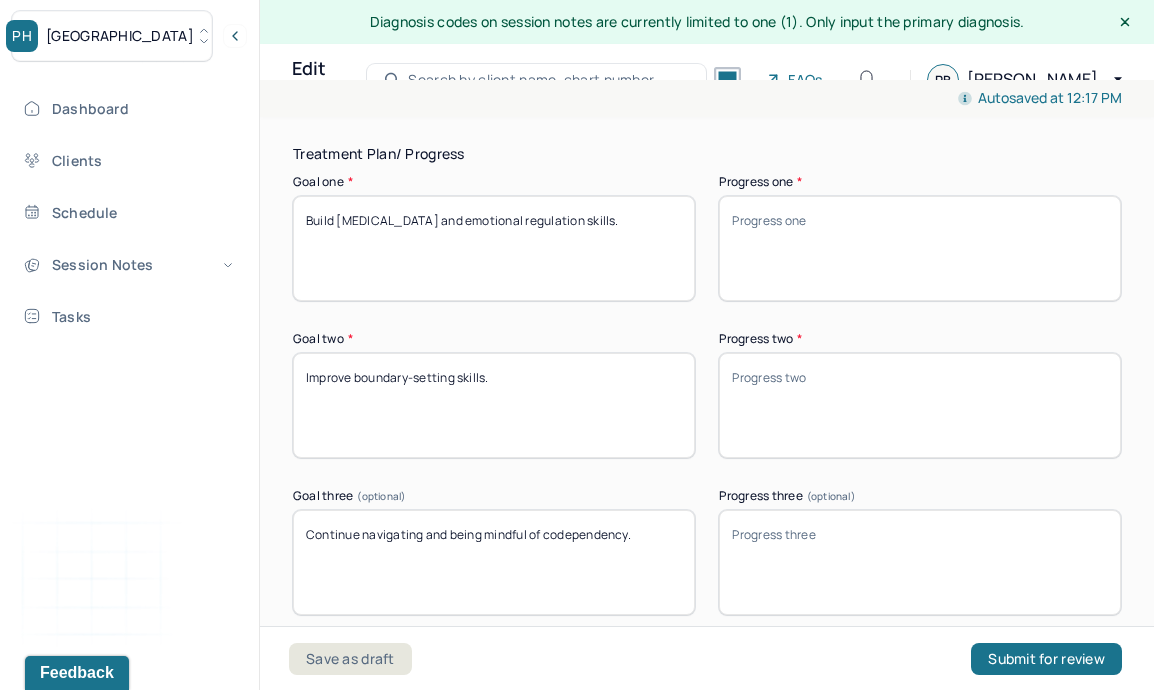 scroll, scrollTop: 3643, scrollLeft: 0, axis: vertical 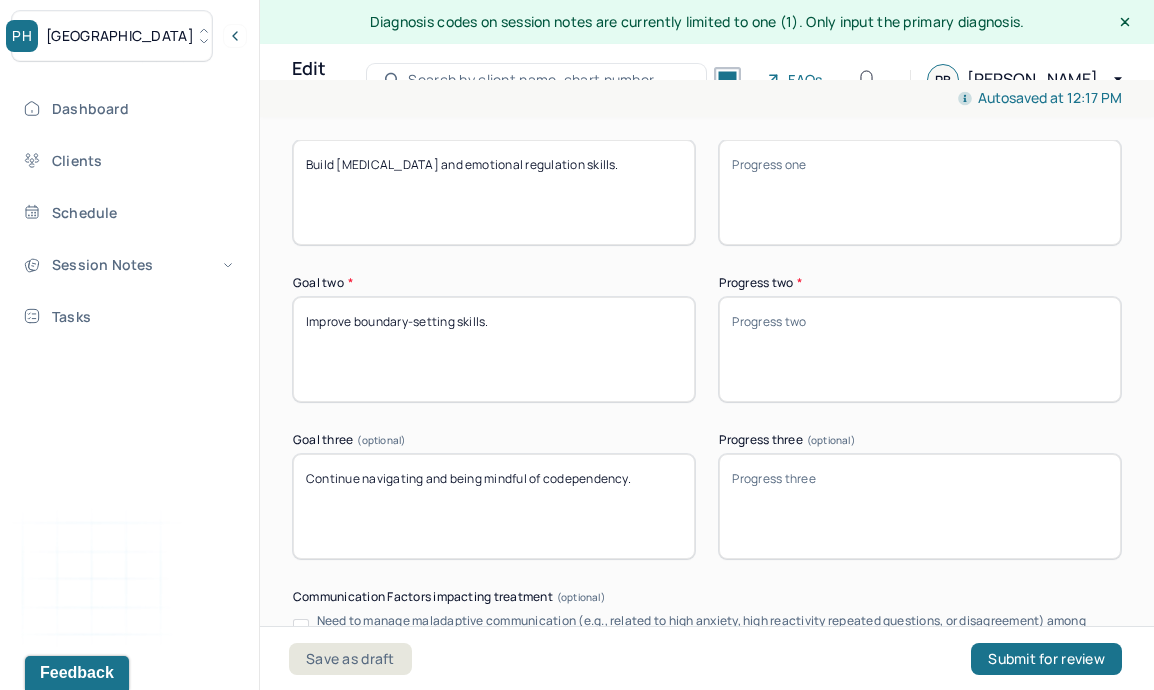 type on "Client endorsed feelings of relief. Affect appeared engaged and calm." 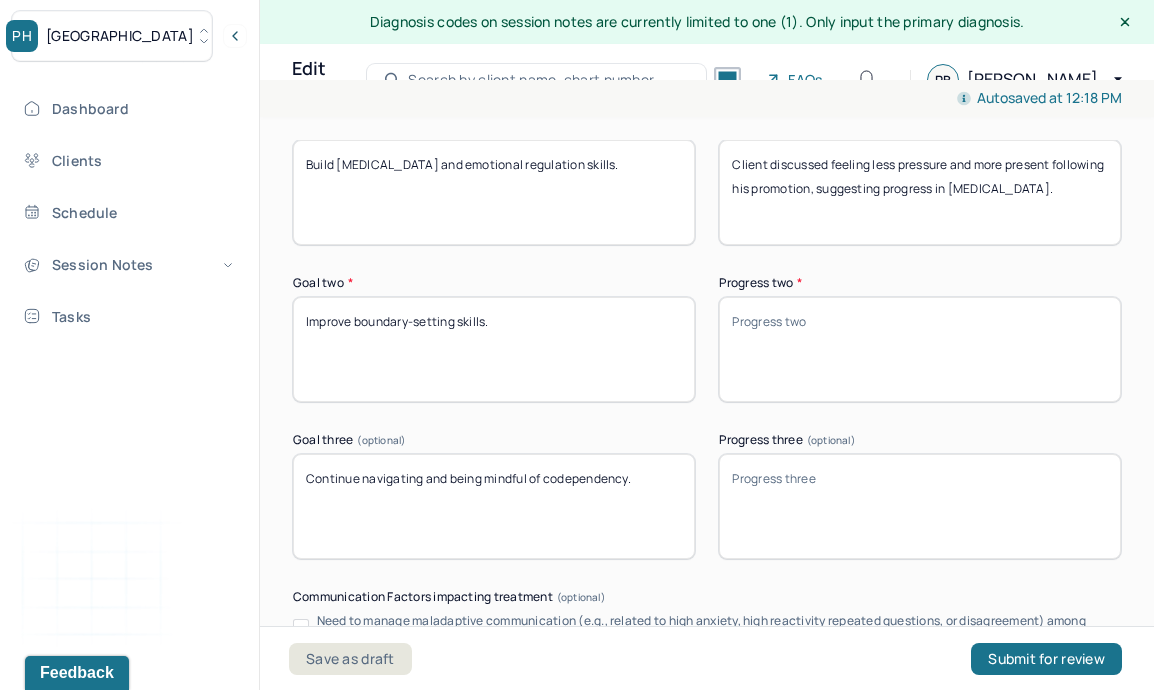 paste on "Cognitive restructuring was also used to reframe negative thoughts, supporting emotional regulation." 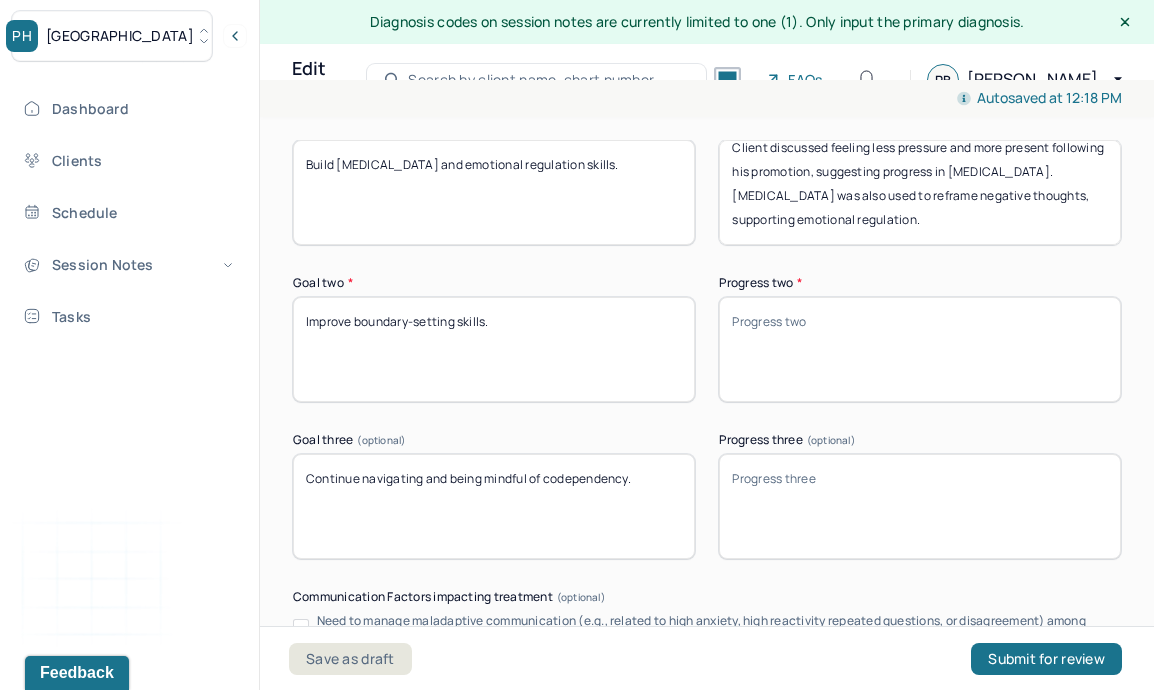 scroll, scrollTop: 16, scrollLeft: 0, axis: vertical 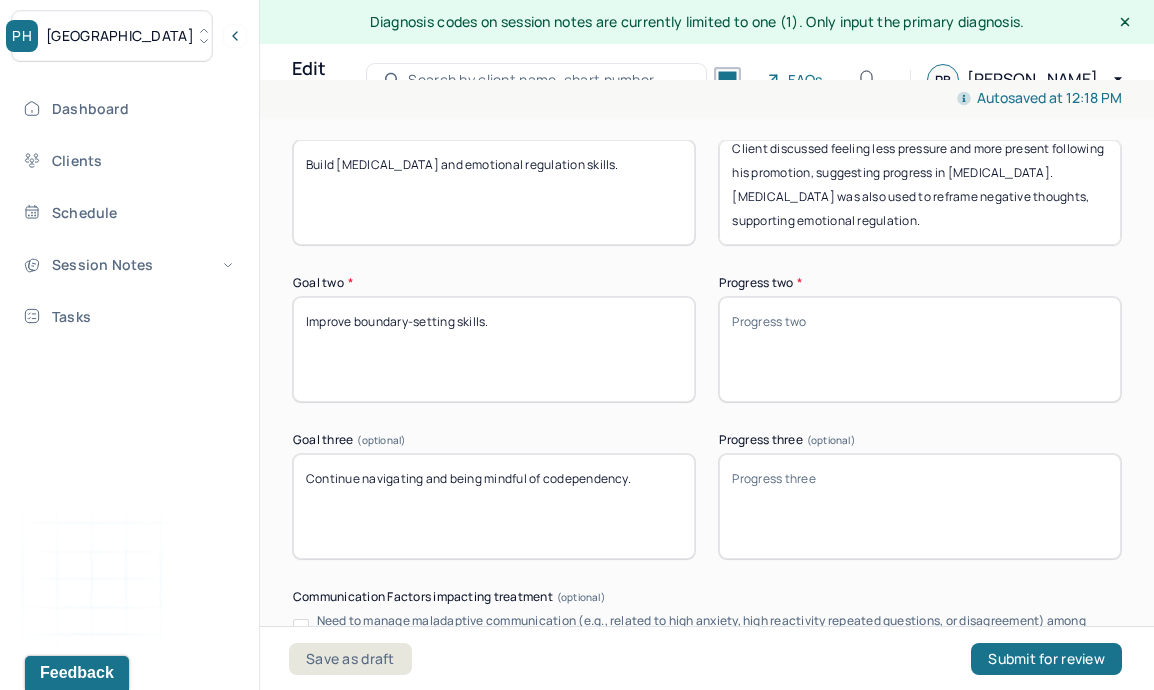 click on "Client discussed feeling less pressure and more present following his promotion, suggesting progress in stress management." at bounding box center (920, 192) 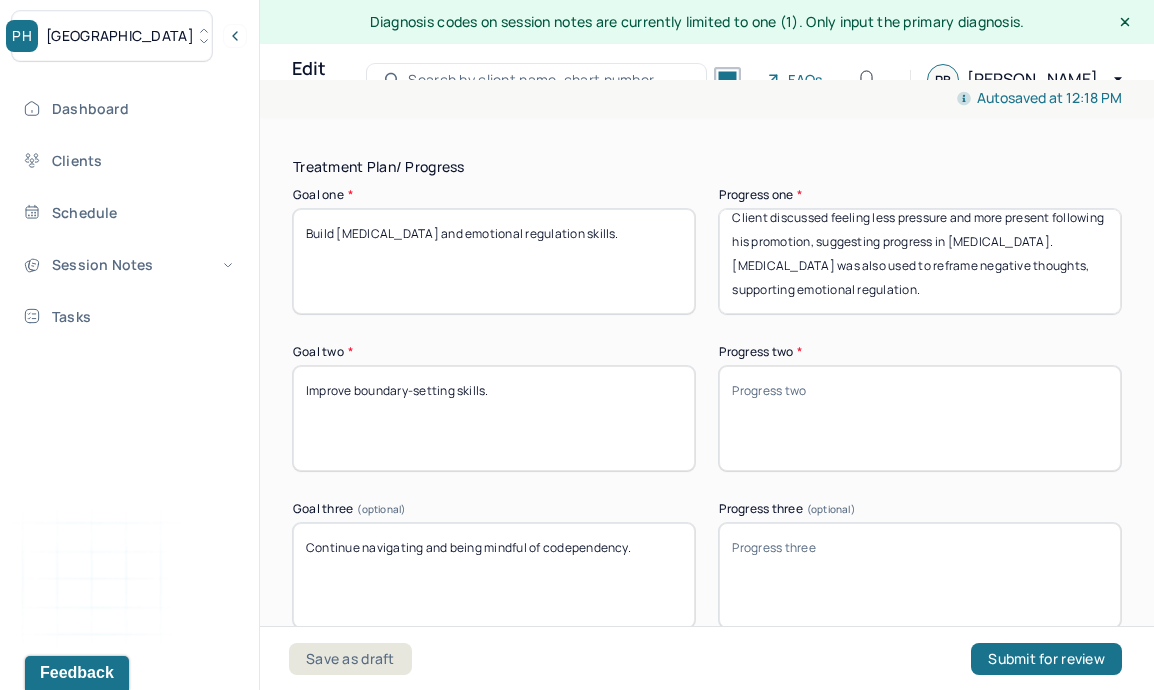 scroll, scrollTop: 3571, scrollLeft: 0, axis: vertical 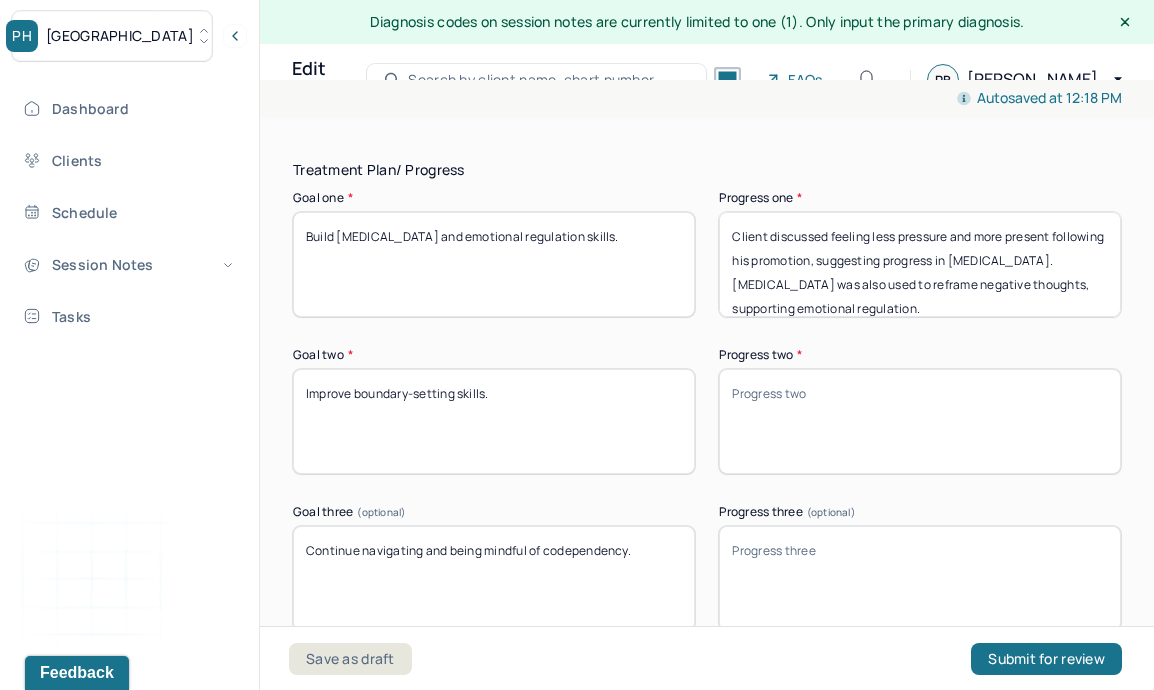 type on "Client discussed feeling less pressure and more present following his promotion, suggesting progress in stress management. Cognitive restructuring was also used to reframe negative thoughts, supporting emotional regulation." 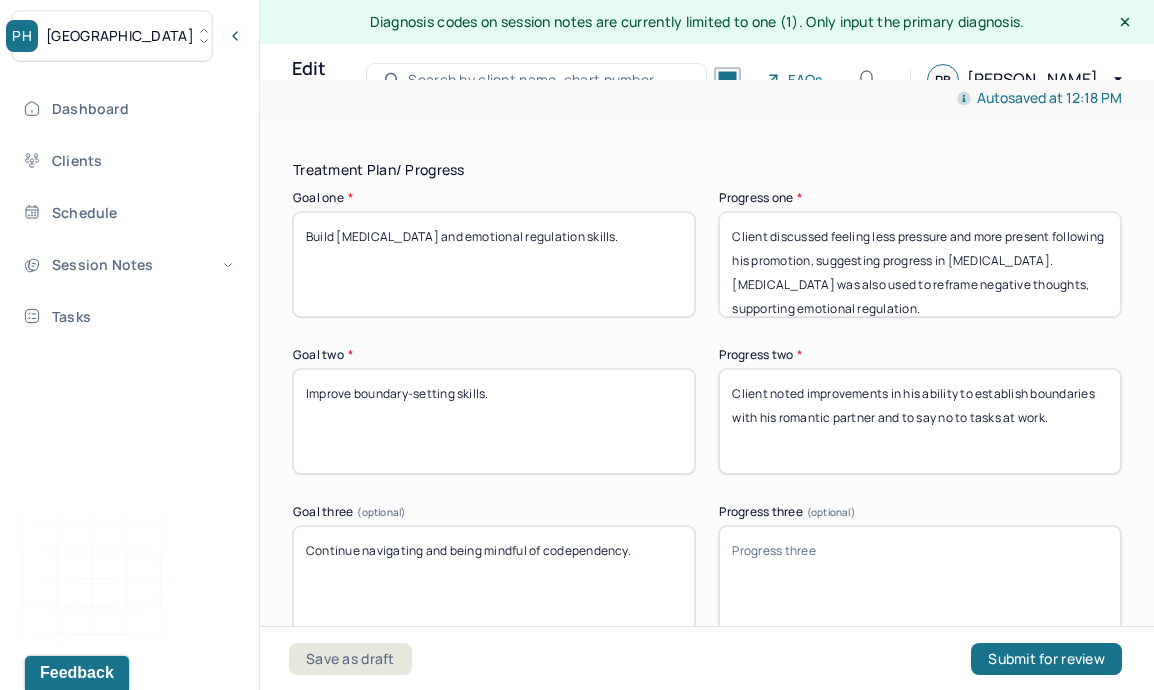 type on "Client noted improvements in his ability to establish boundaries with his romantic partner and to say no to tasks at work." 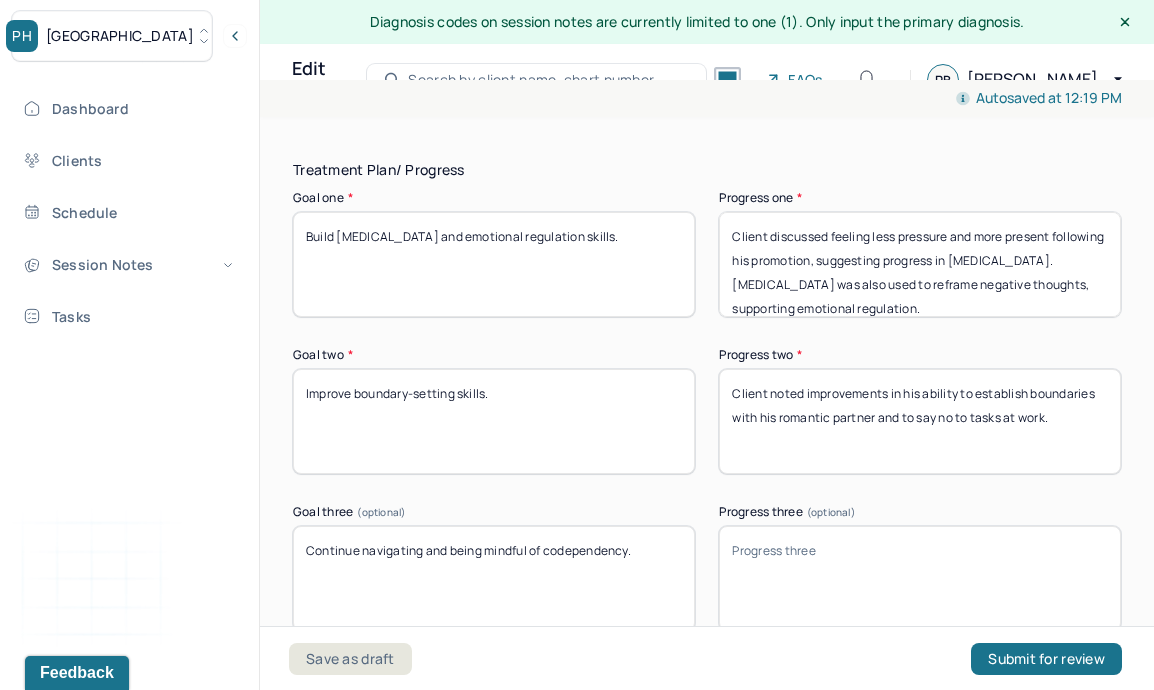 click on "Progress three (optional)" at bounding box center (920, 578) 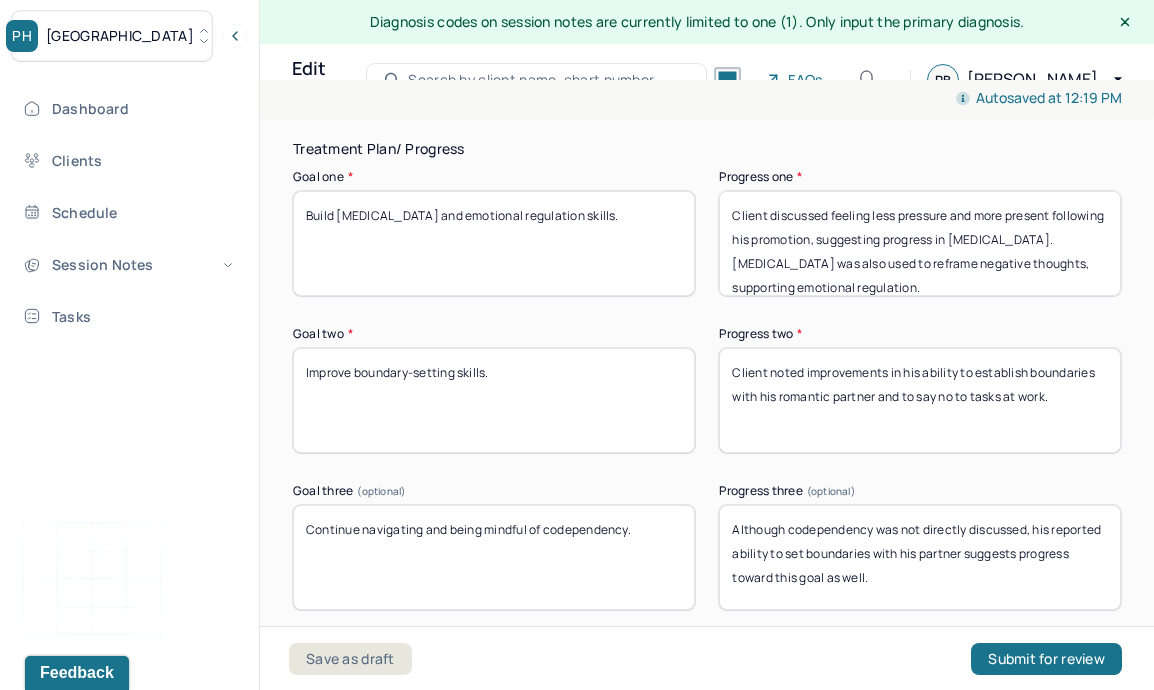 scroll, scrollTop: 3591, scrollLeft: 0, axis: vertical 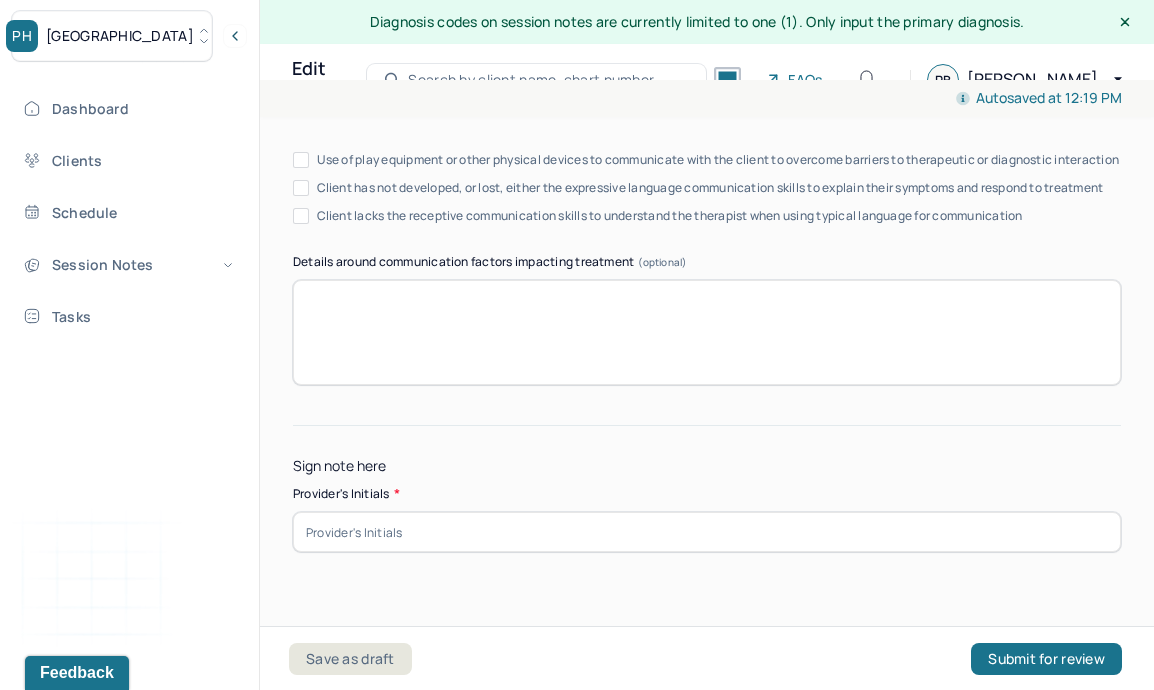 type on "Although codependency was not directly discussed, his reported ability to set boundaries with his partner suggests progress toward this goal as well." 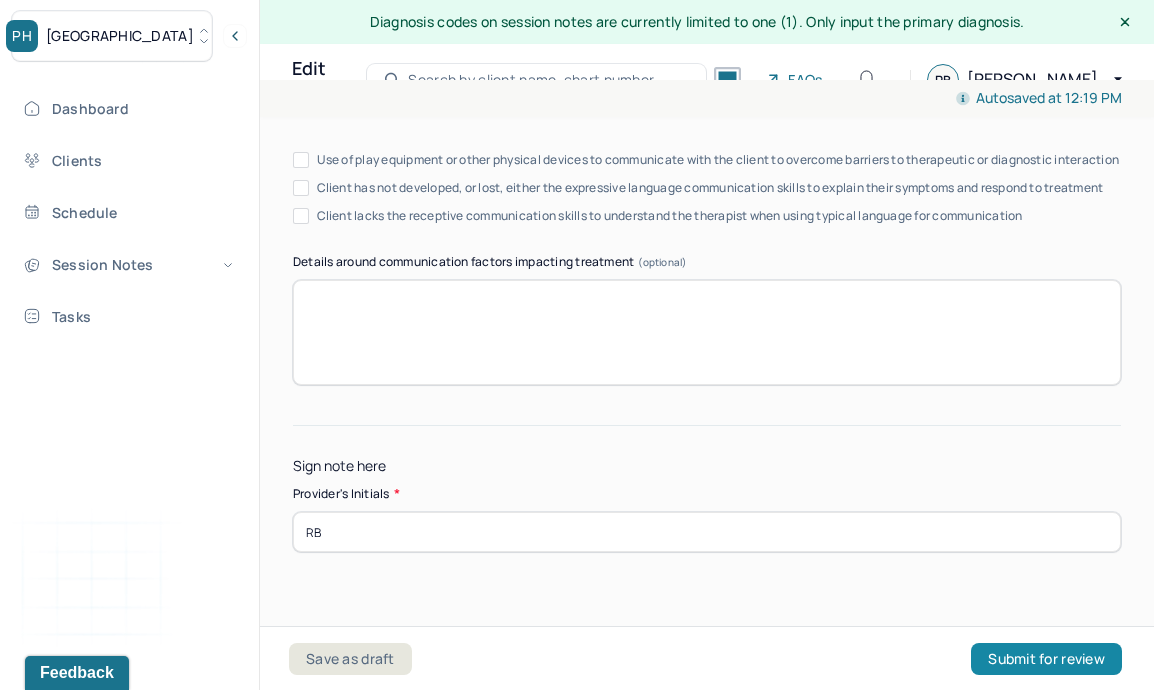type on "RB" 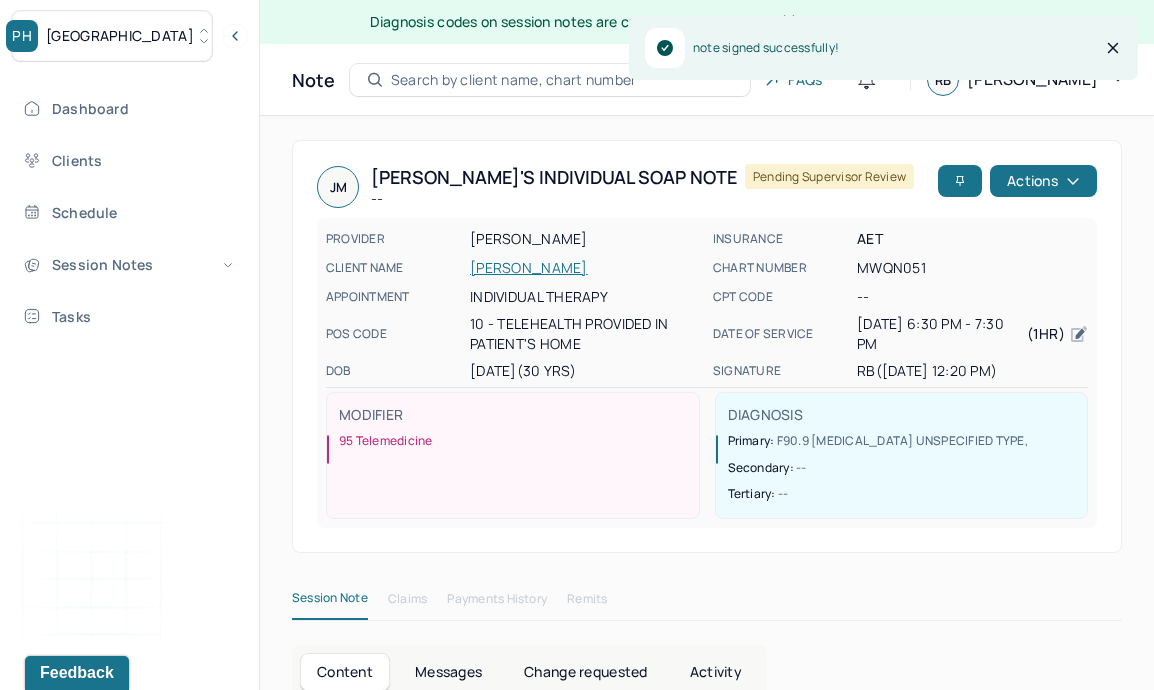 click on "Dashboard Clients Schedule Session Notes Tasks" at bounding box center [129, 212] 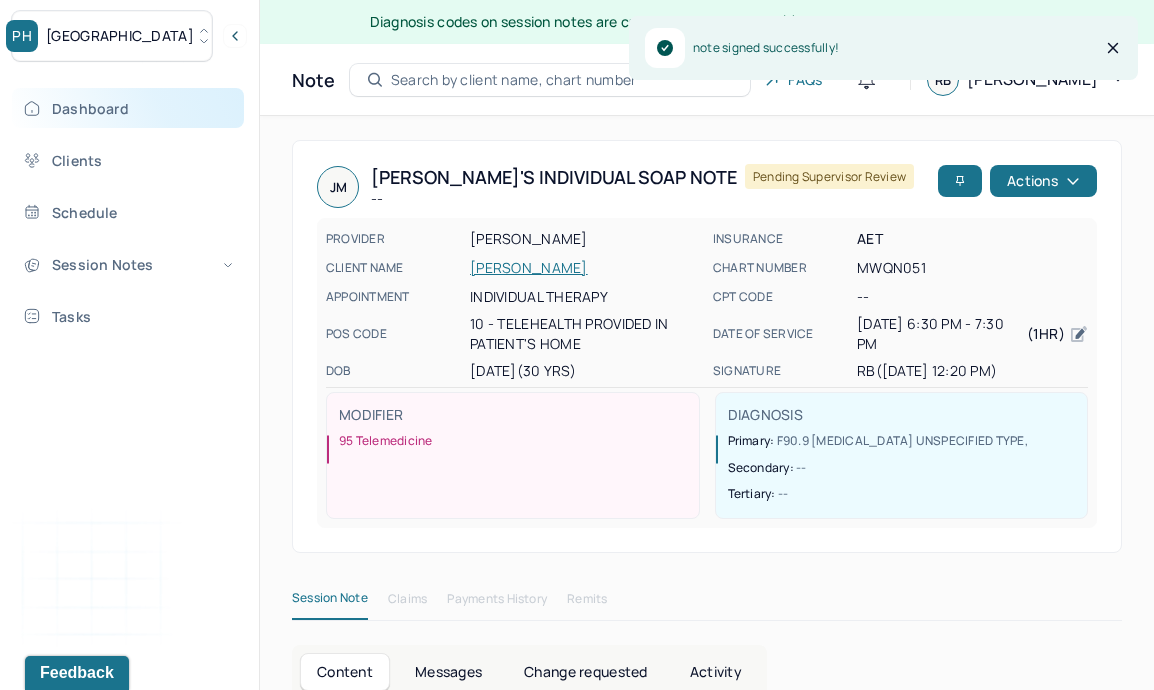 click on "Dashboard" at bounding box center (128, 108) 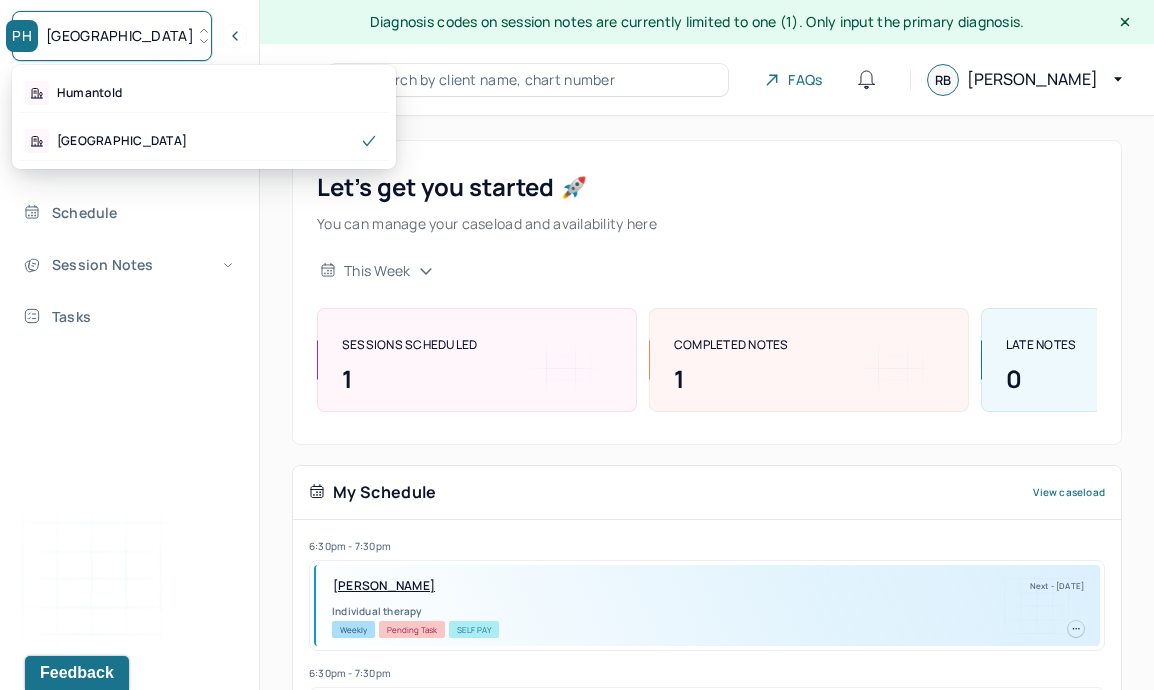 click on "PH Park Hill" at bounding box center (112, 36) 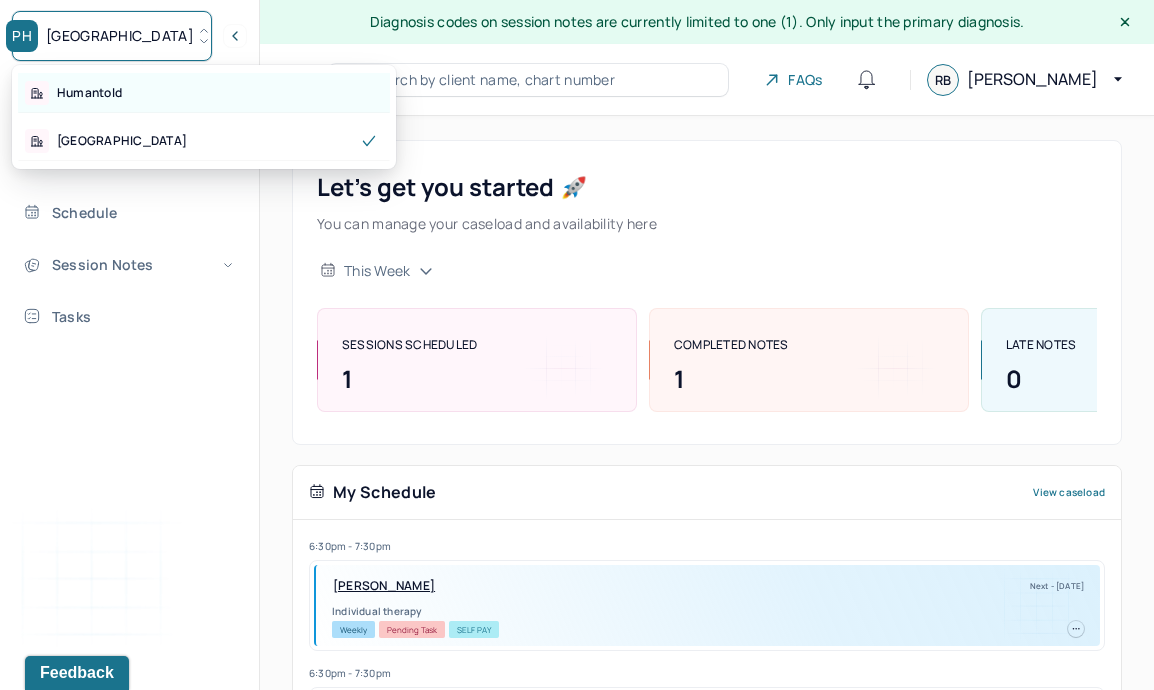 click on "Humantold" at bounding box center [204, 93] 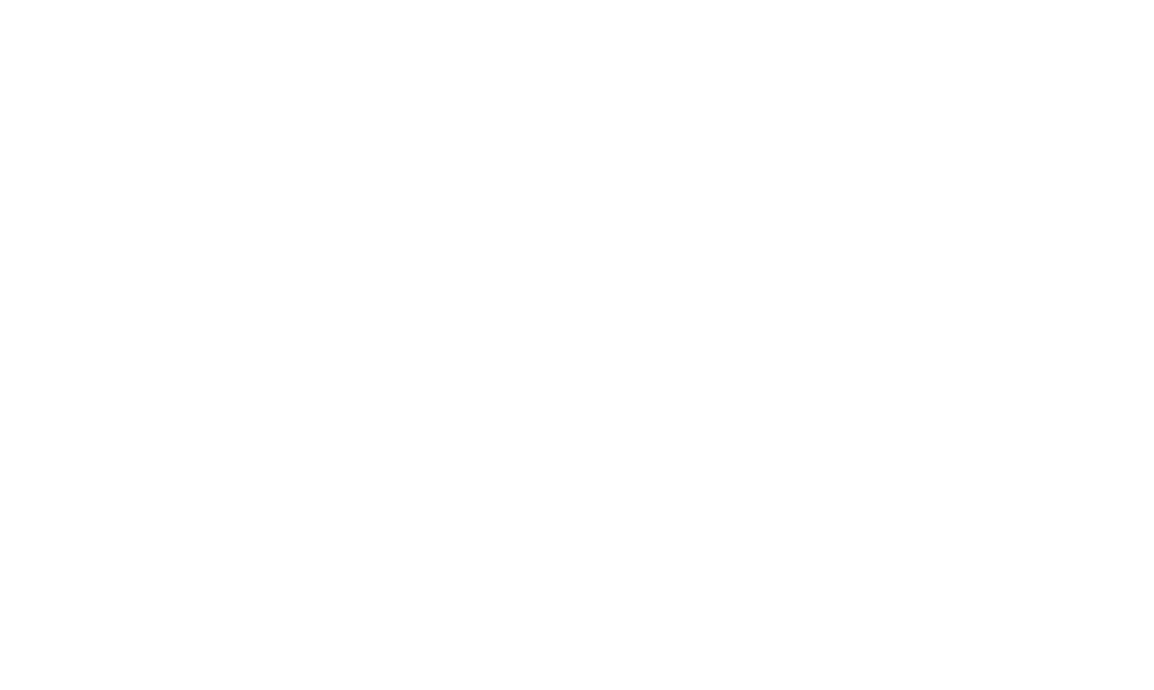 scroll, scrollTop: 0, scrollLeft: 0, axis: both 